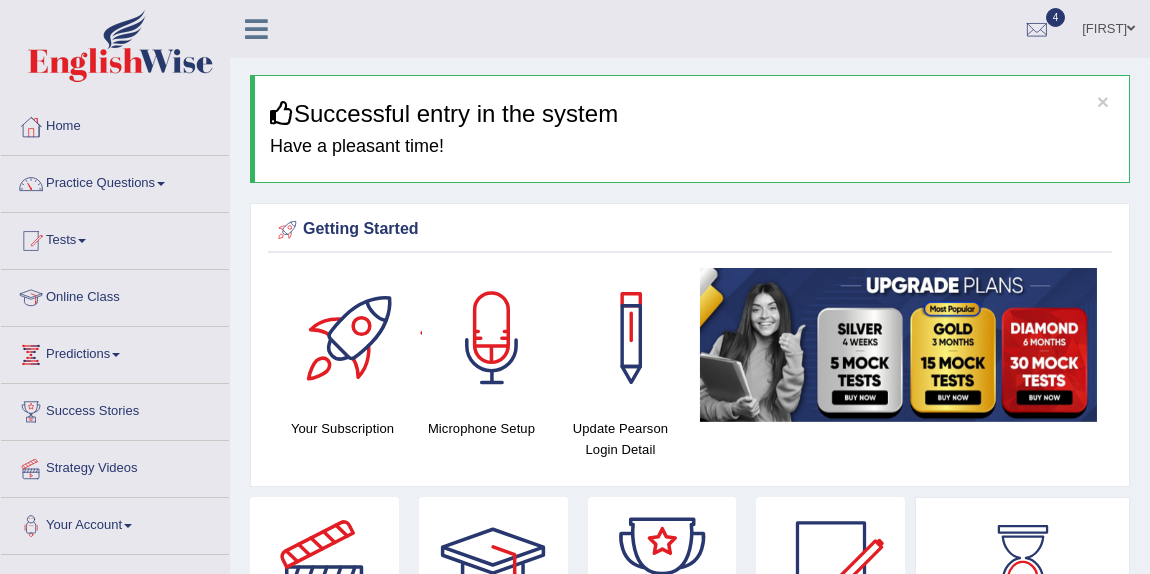 scroll, scrollTop: 0, scrollLeft: 0, axis: both 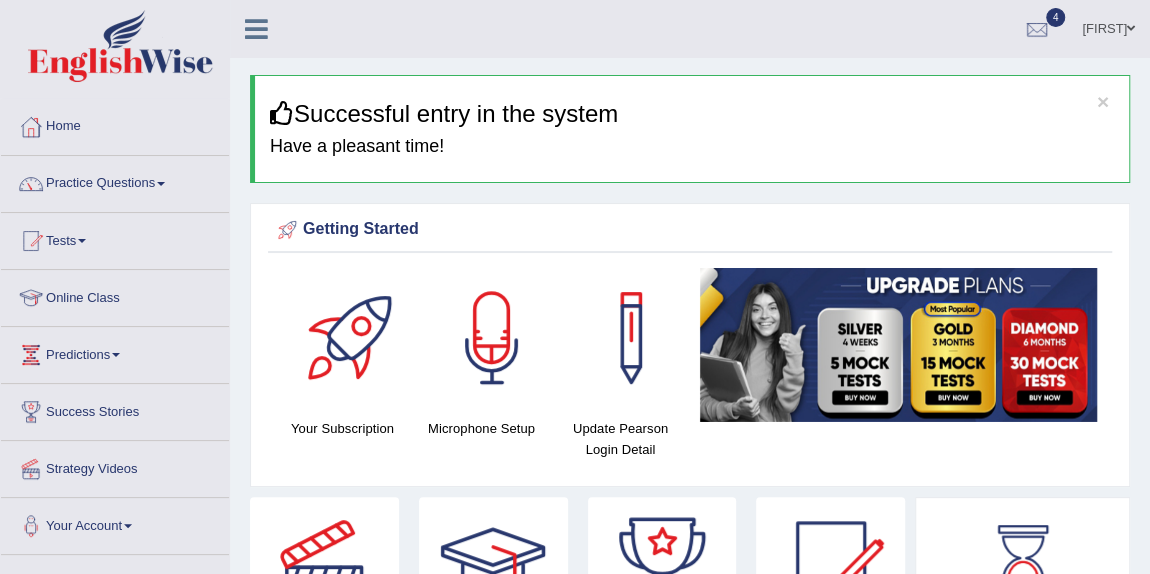 click on "Online Class" at bounding box center (115, 295) 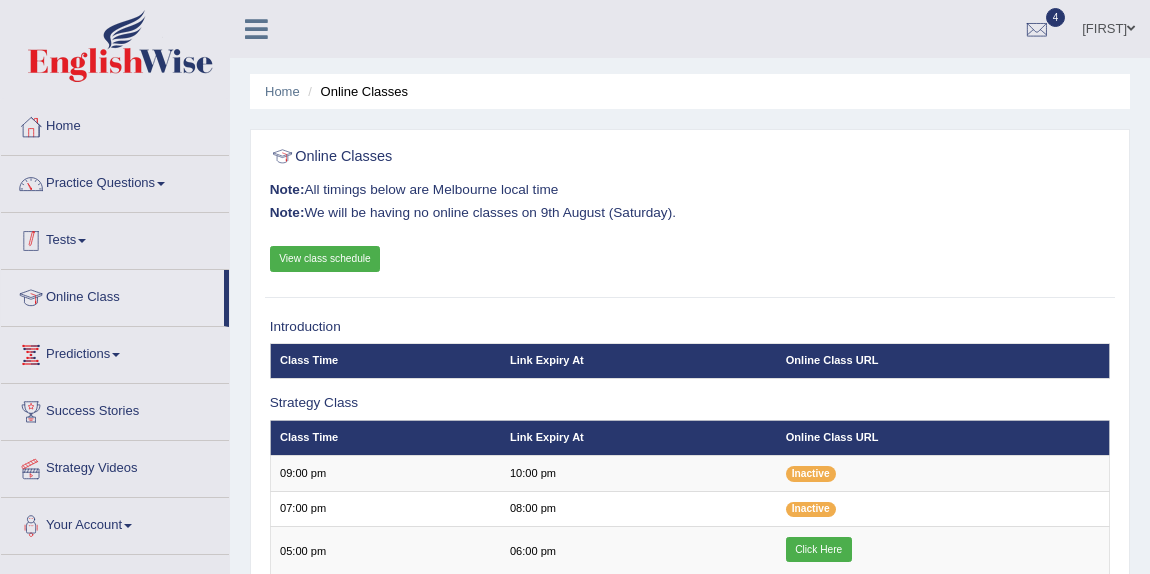 scroll, scrollTop: 0, scrollLeft: 0, axis: both 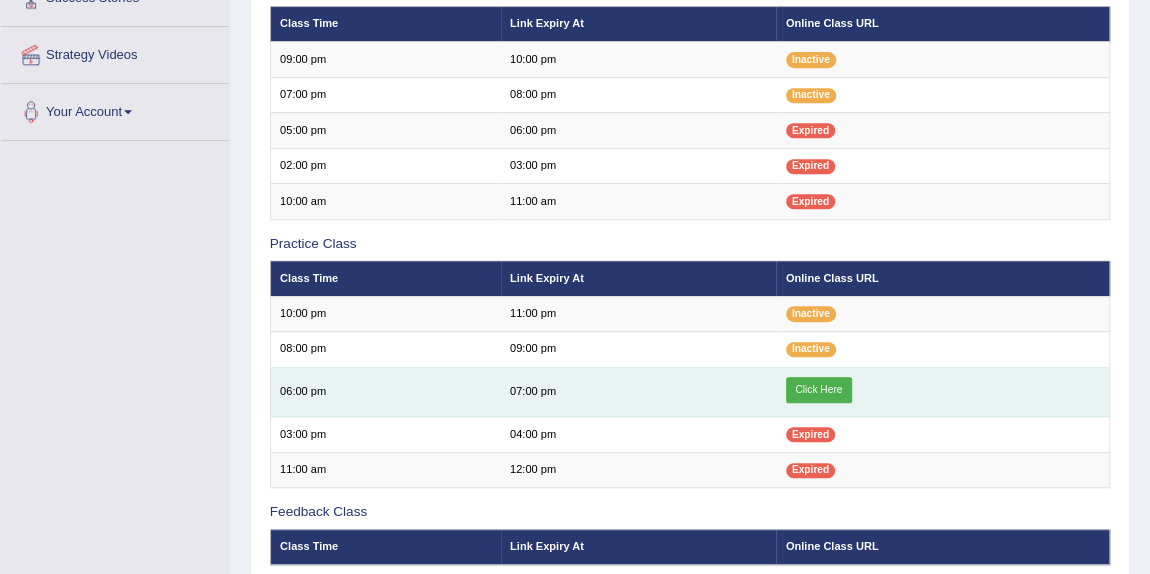 click on "Click Here" at bounding box center (819, 390) 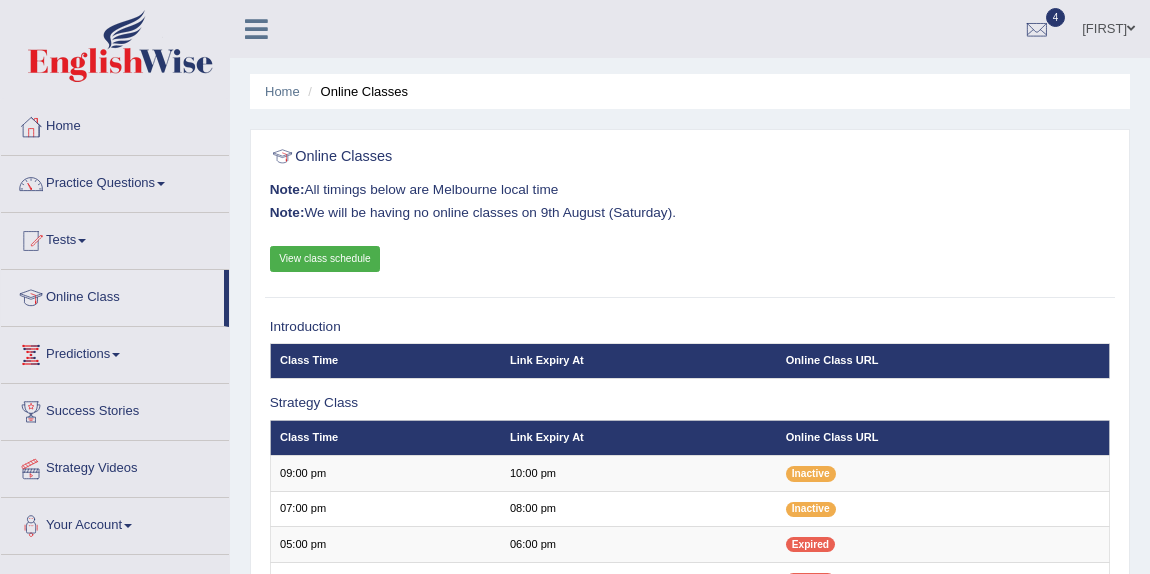 scroll, scrollTop: 414, scrollLeft: 0, axis: vertical 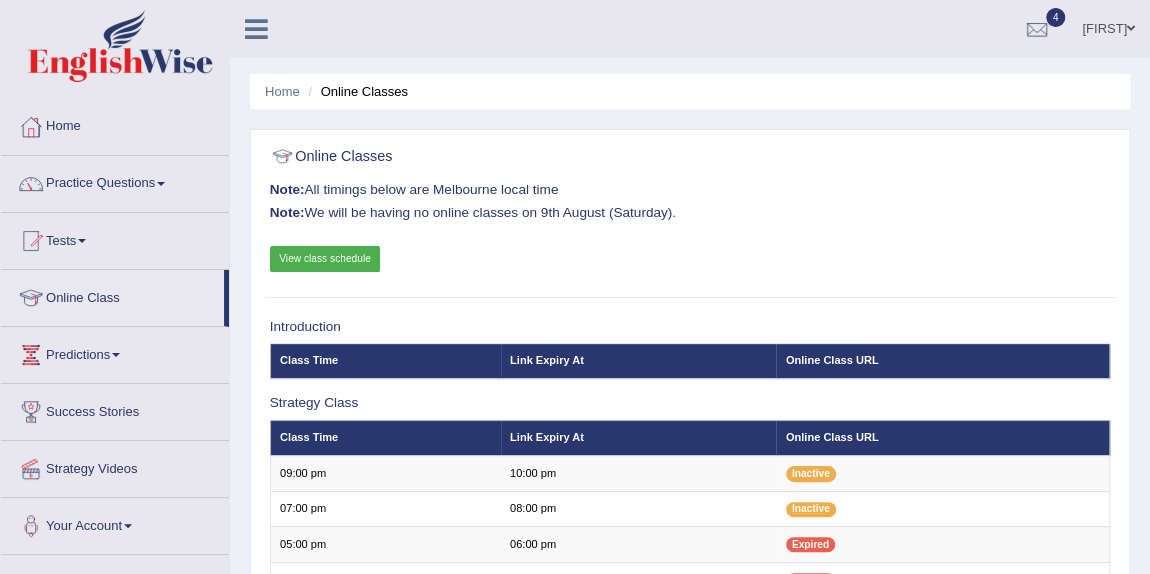 click on "Practice Questions" at bounding box center [115, 181] 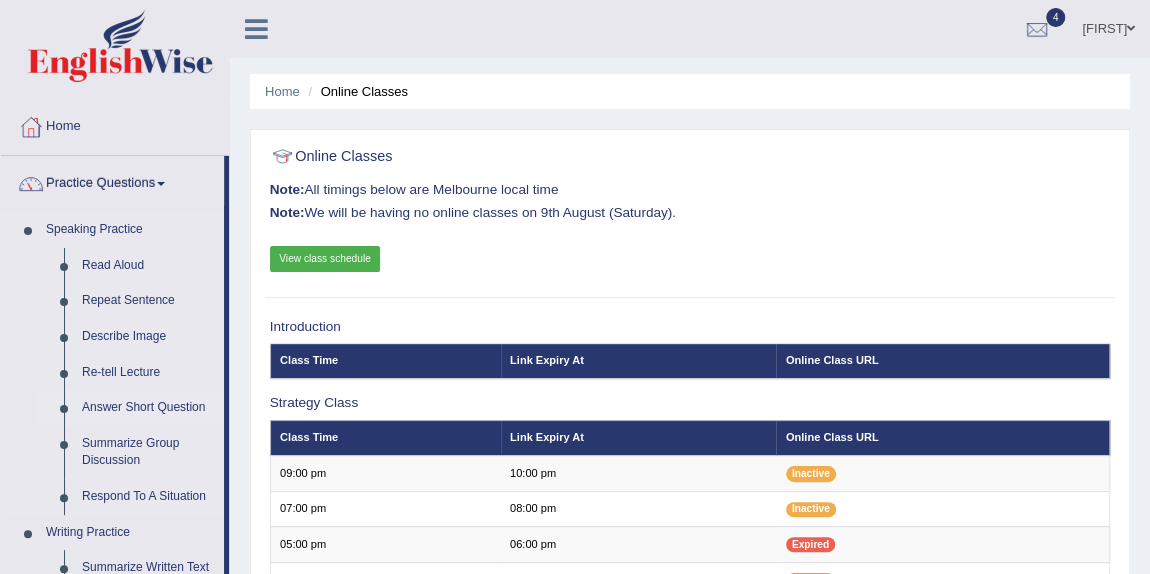 scroll, scrollTop: 174, scrollLeft: 0, axis: vertical 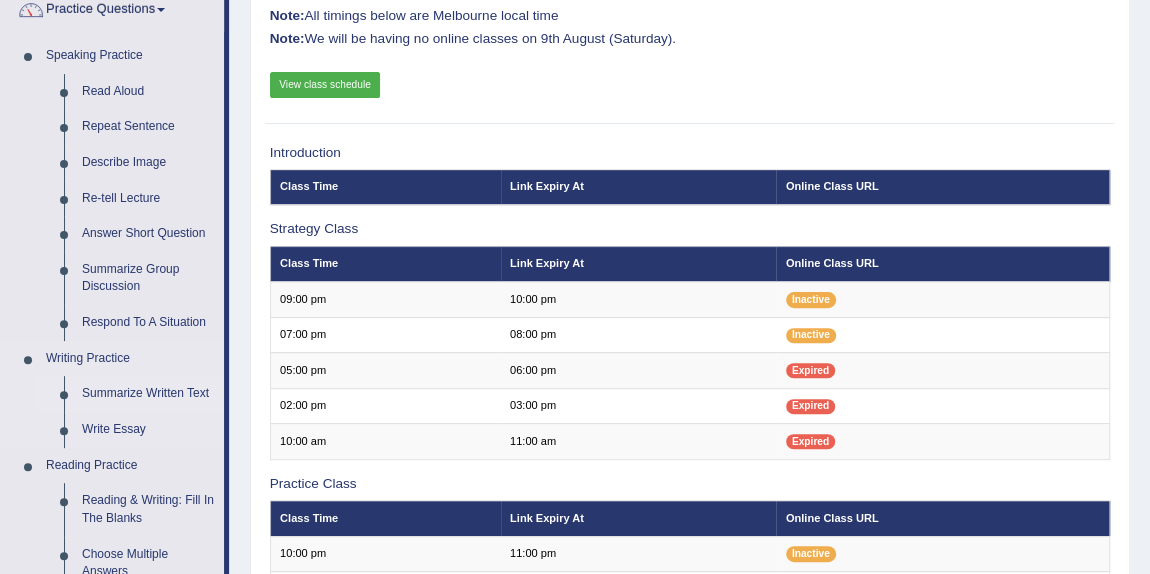 click on "Summarize Written Text" at bounding box center [148, 394] 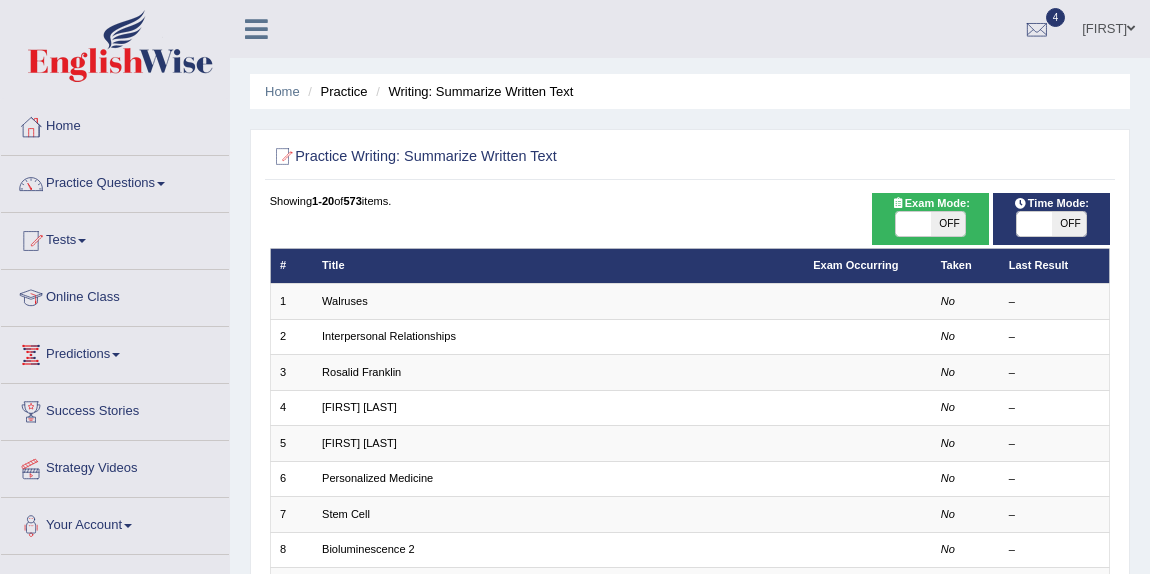 scroll, scrollTop: 0, scrollLeft: 0, axis: both 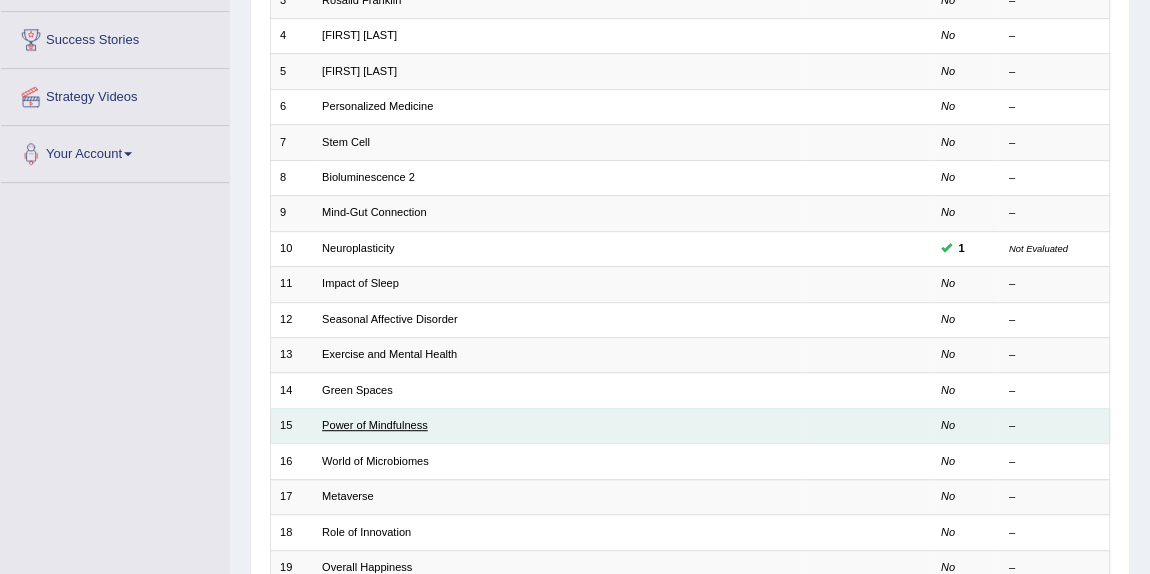 click on "Power of Mindfulness" at bounding box center [375, 425] 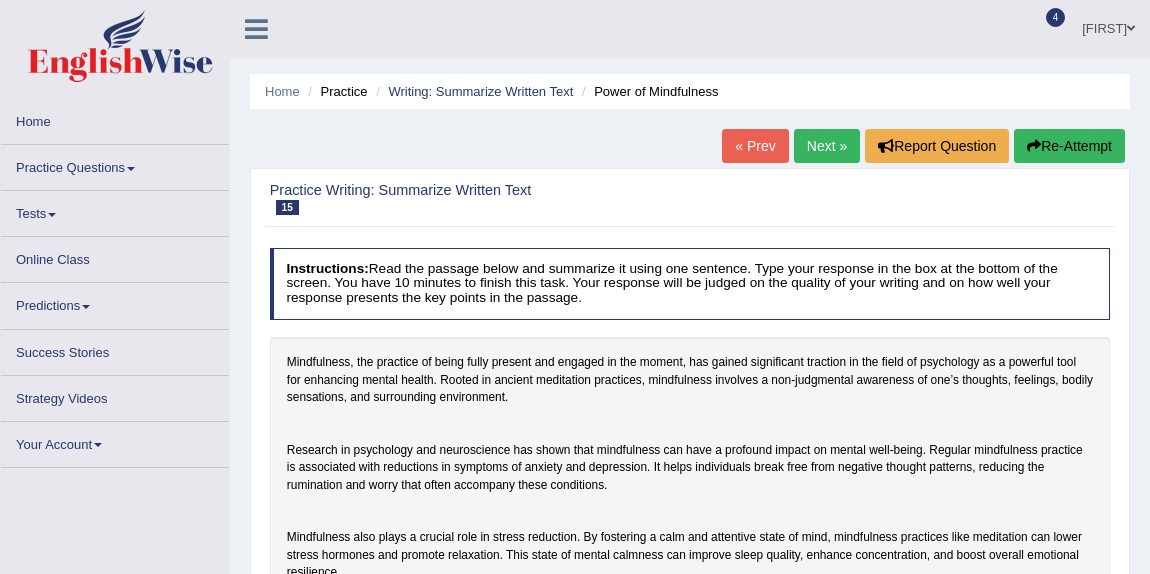 scroll, scrollTop: 0, scrollLeft: 0, axis: both 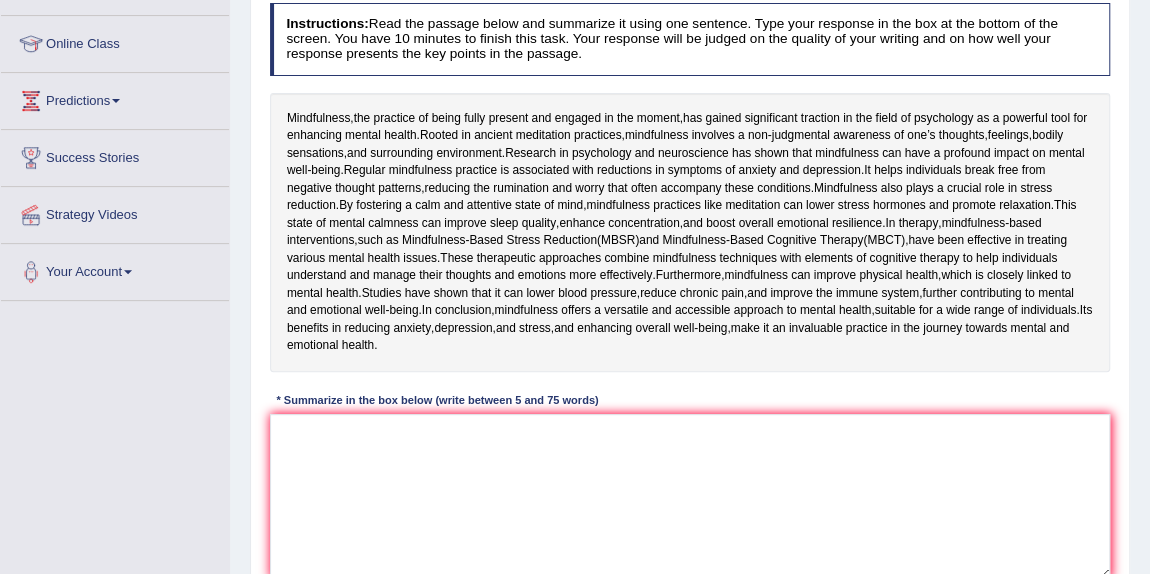 drag, startPoint x: 287, startPoint y: 113, endPoint x: 383, endPoint y: 163, distance: 108.24047 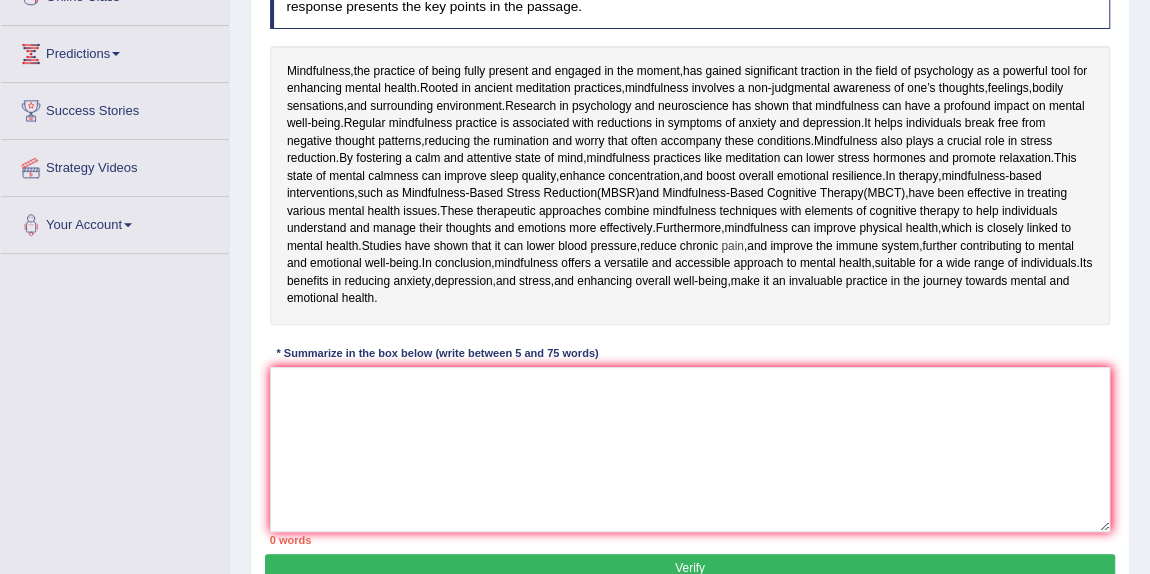 scroll, scrollTop: 299, scrollLeft: 0, axis: vertical 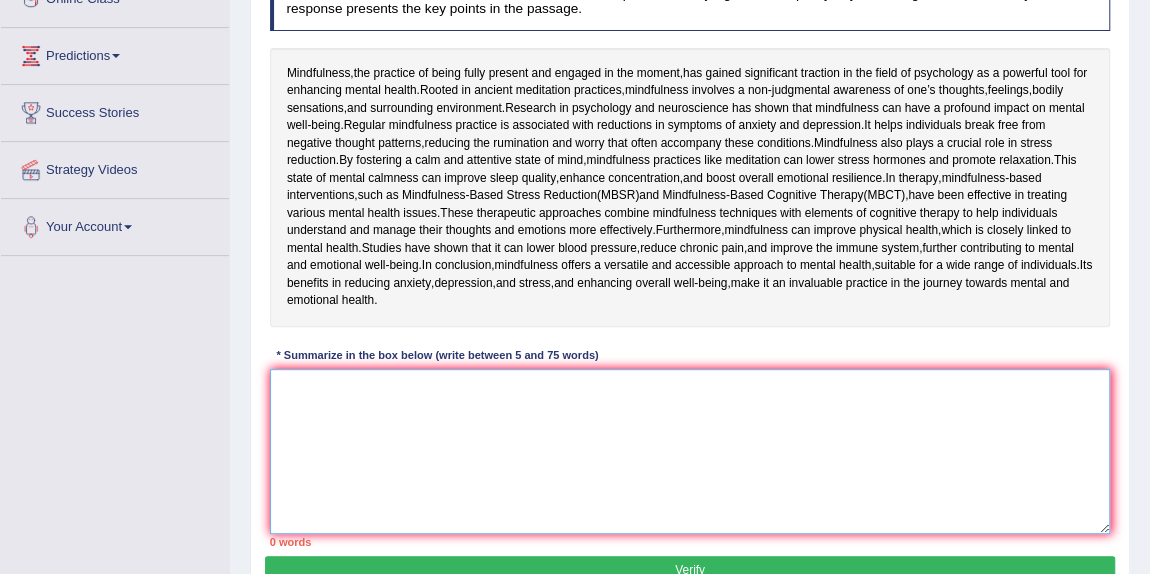 click at bounding box center (690, 451) 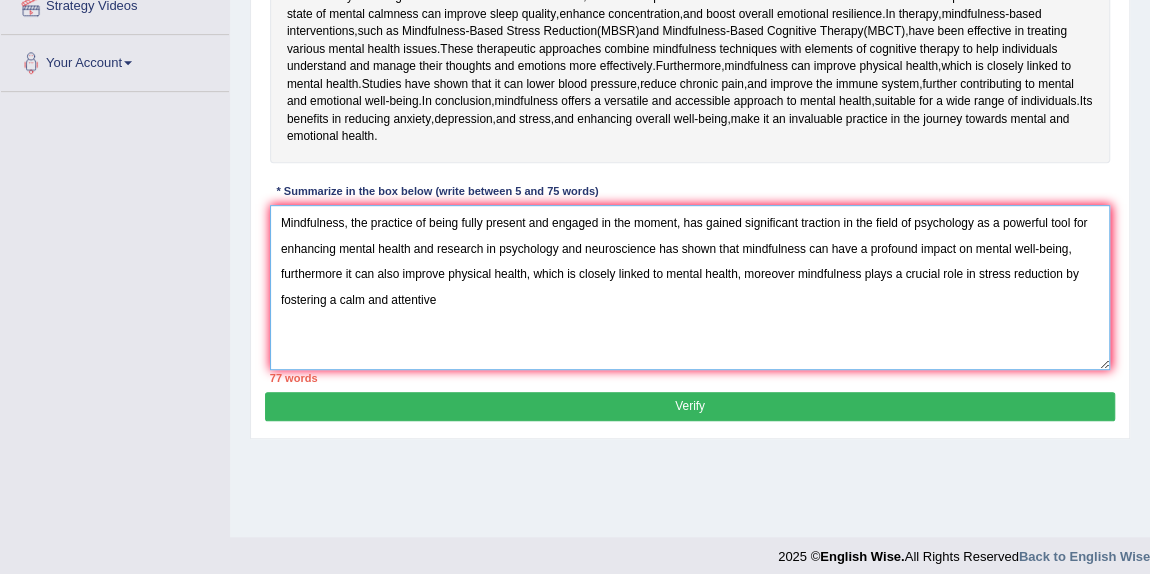 scroll, scrollTop: 423, scrollLeft: 0, axis: vertical 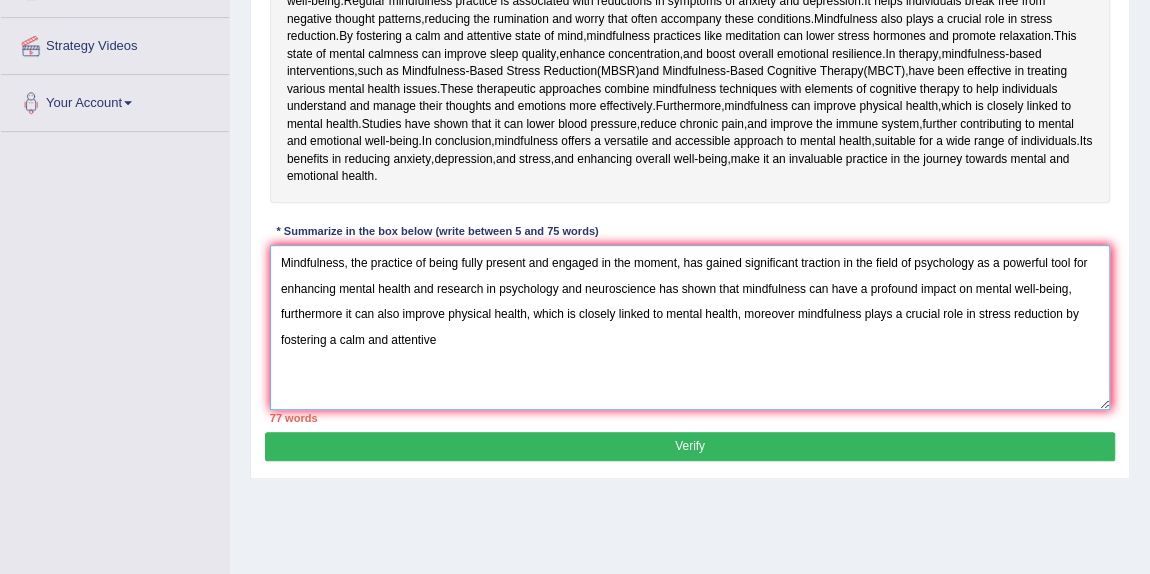 click on "Mindfulness, the practice of being fully present and engaged in the moment, has gained significant traction in the field of psychology as a powerful tool for enhancing mental health and research in psychology and neuroscience has shown that mindfulness can have a profound impact on mental well-being, furthermore it can also improve physical health, which is closely linked to mental health, moreover mindfulness plays a crucial role in stress reduction by fostering a calm and attentive" at bounding box center [690, 327] 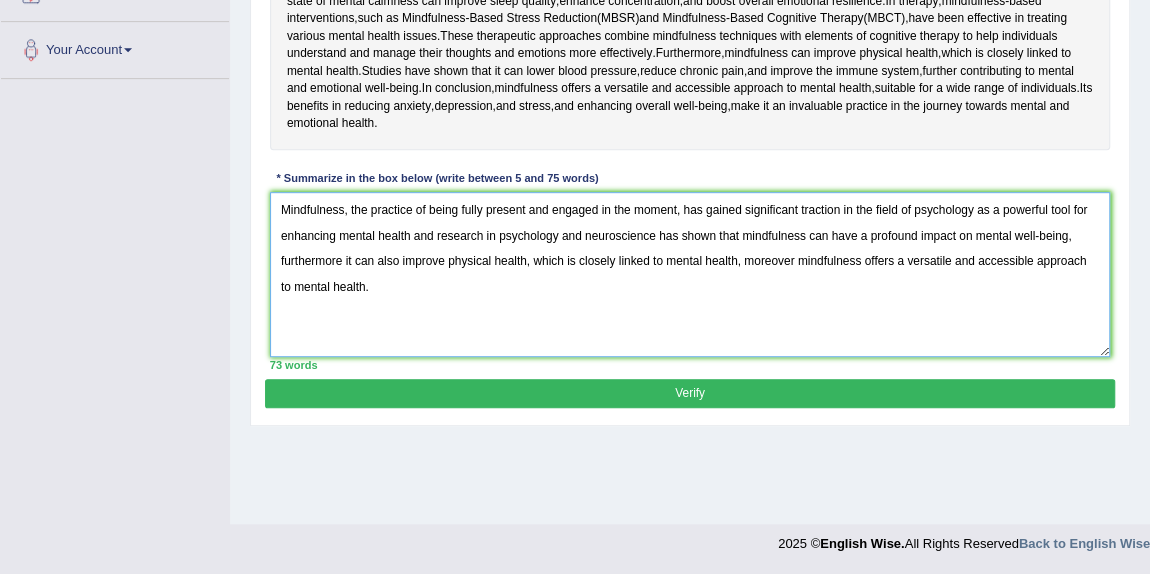 scroll, scrollTop: 509, scrollLeft: 0, axis: vertical 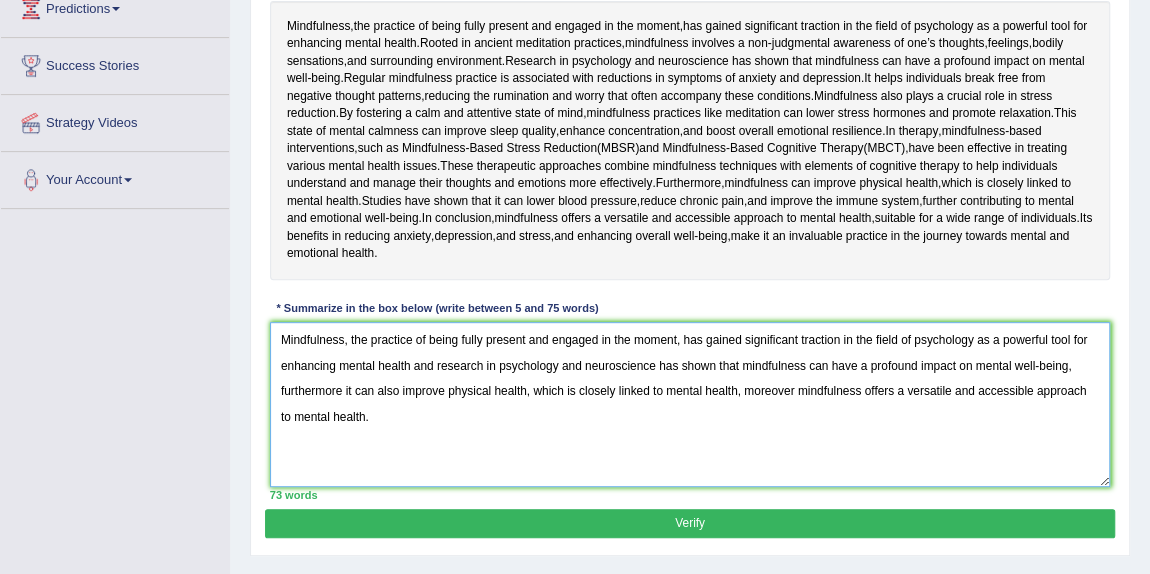 click on "Mindfulness, the practice of being fully present and engaged in the moment, has gained significant traction in the field of psychology as a powerful tool for enhancing mental health and research in psychology and neuroscience has shown that mindfulness can have a profound impact on mental well-being, furthermore it can also improve physical health, which is closely linked to mental health, moreover mindfulness offers a versatile and accessible approach to mental health." at bounding box center [690, 404] 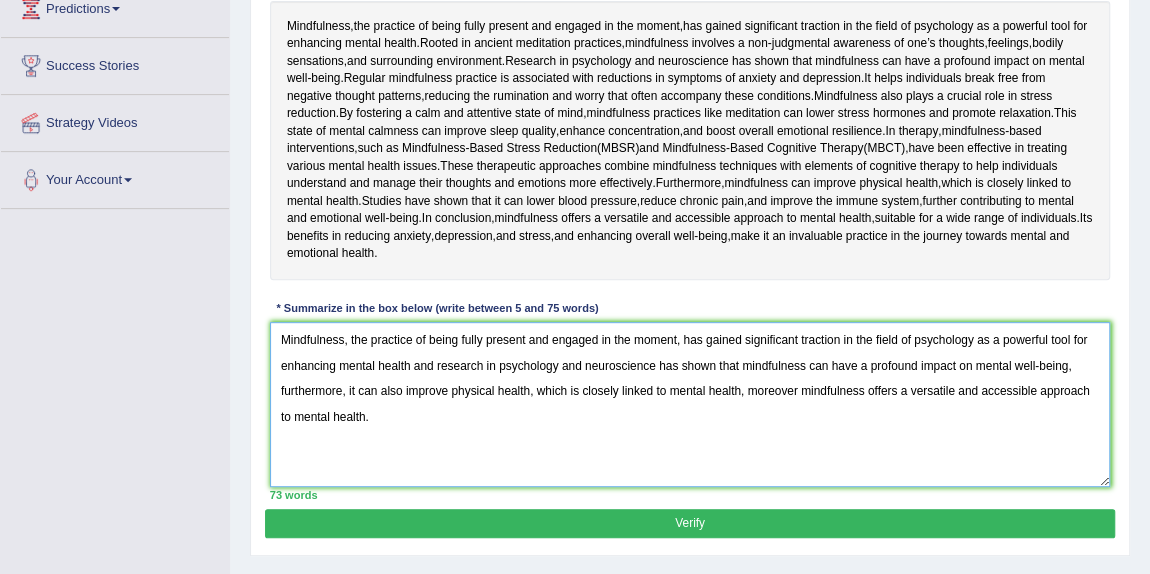click on "Mindfulness, the practice of being fully present and engaged in the moment, has gained significant traction in the field of psychology as a powerful tool for enhancing mental health and research in psychology and neuroscience has shown that mindfulness can have a profound impact on mental well-being, furthermore, it can also improve physical health, which is closely linked to mental health, moreover mindfulness offers a versatile and accessible approach to mental health." at bounding box center [690, 404] 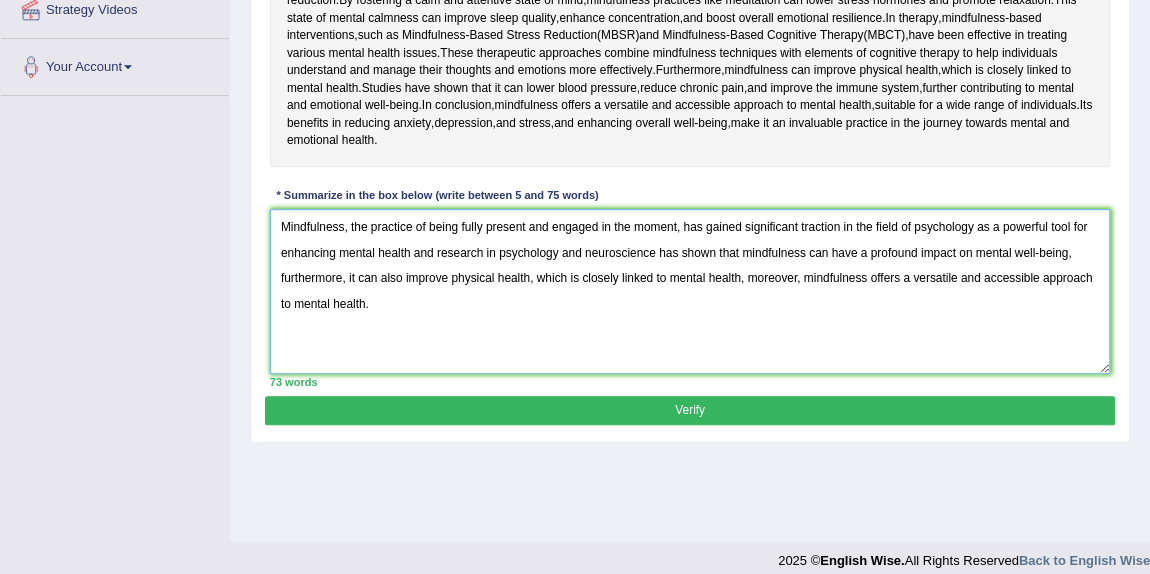 scroll, scrollTop: 460, scrollLeft: 0, axis: vertical 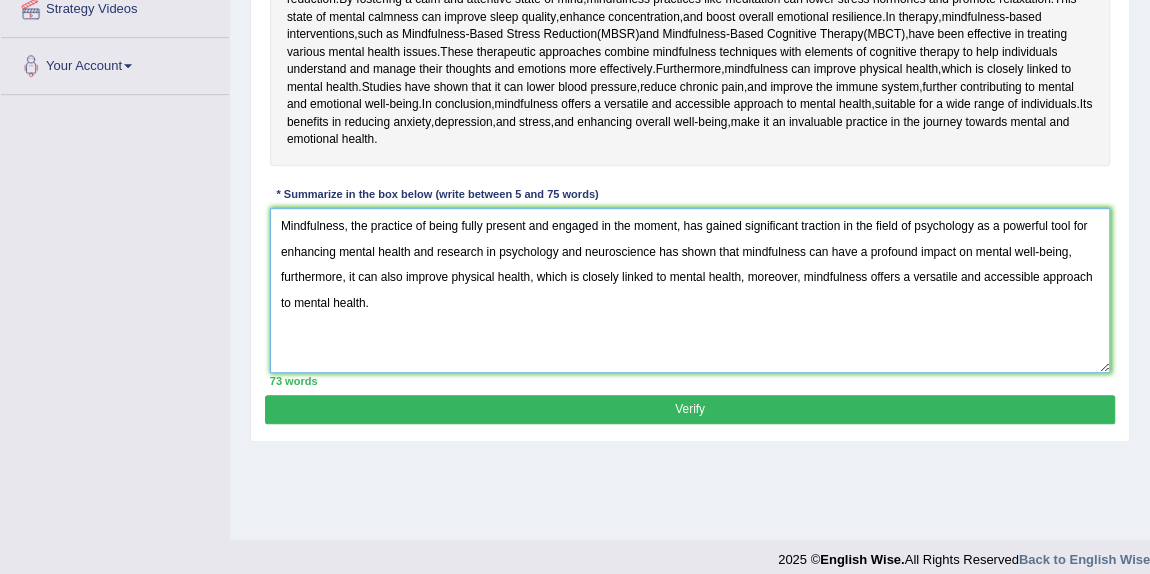 type on "Mindfulness, the practice of being fully present and engaged in the moment, has gained significant traction in the field of psychology as a powerful tool for enhancing mental health and research in psychology and neuroscience has shown that mindfulness can have a profound impact on mental well-being, furthermore, it can also improve physical health, which is closely linked to mental health, moreover, mindfulness offers a versatile and accessible approach to mental health." 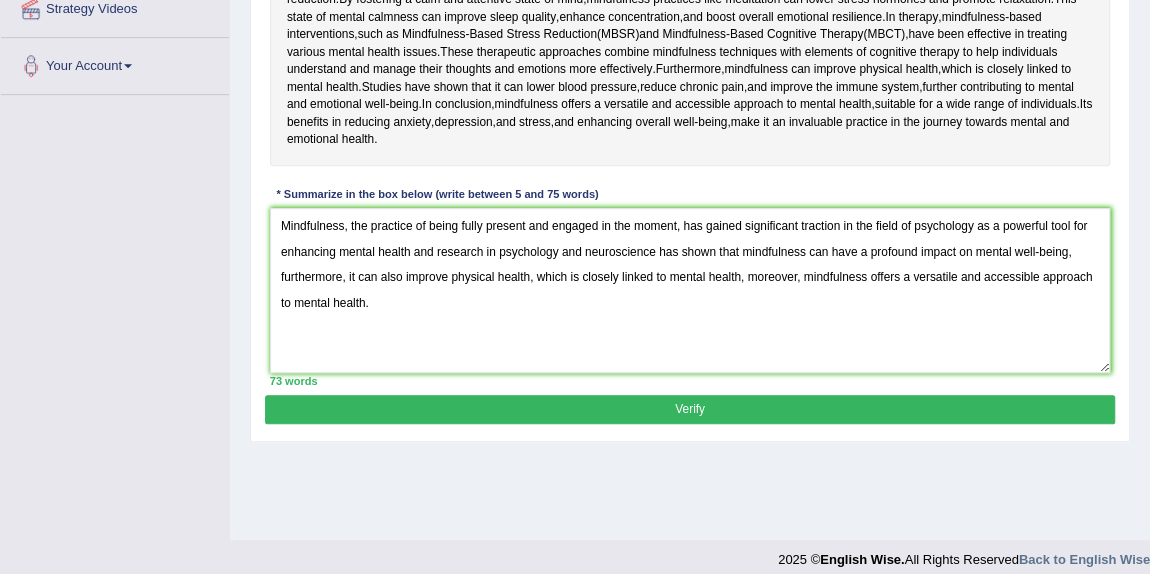 click on "Verify" at bounding box center (689, 409) 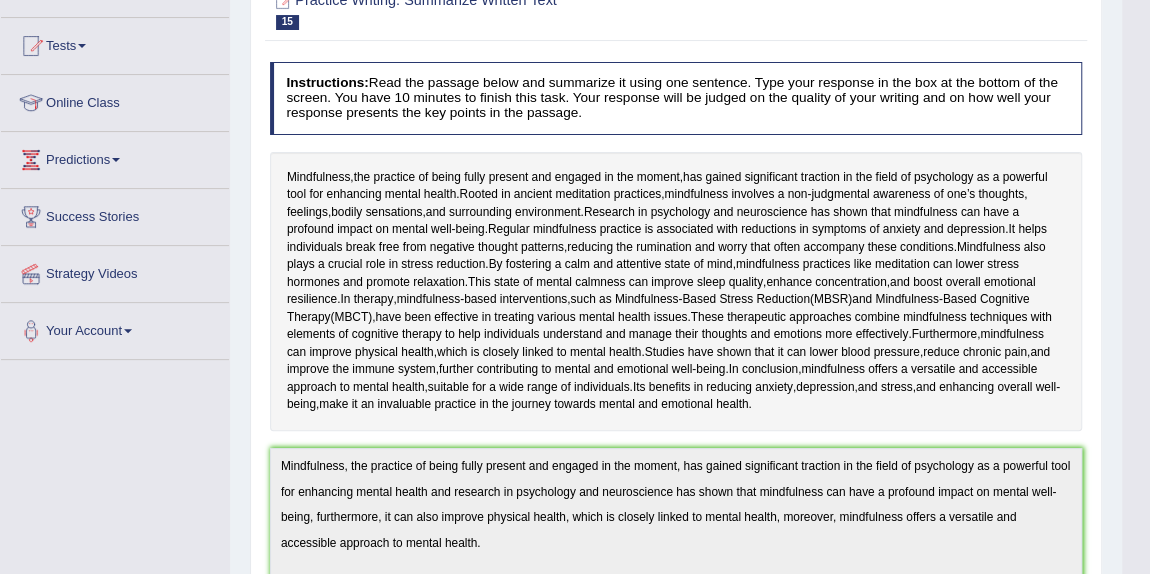 scroll, scrollTop: 0, scrollLeft: 0, axis: both 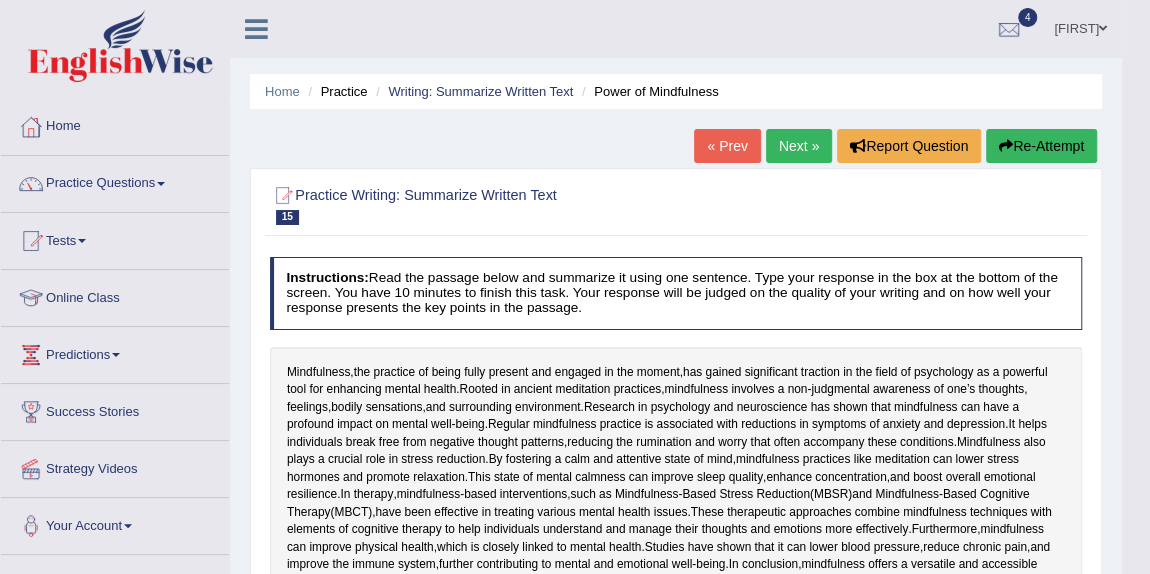 click on "Practice Questions" at bounding box center [115, 181] 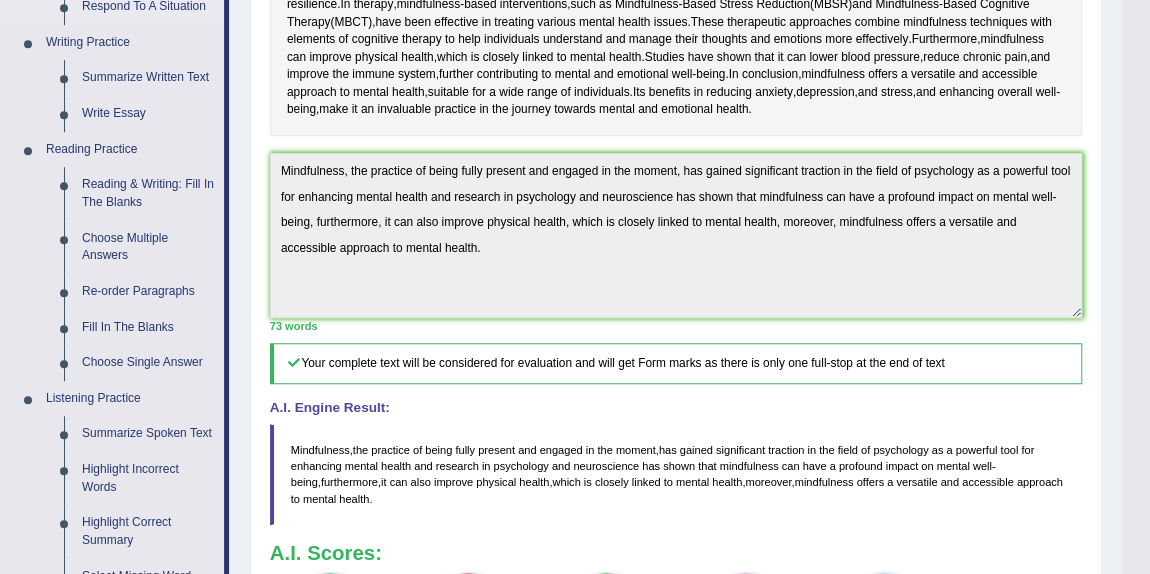 scroll, scrollTop: 481, scrollLeft: 0, axis: vertical 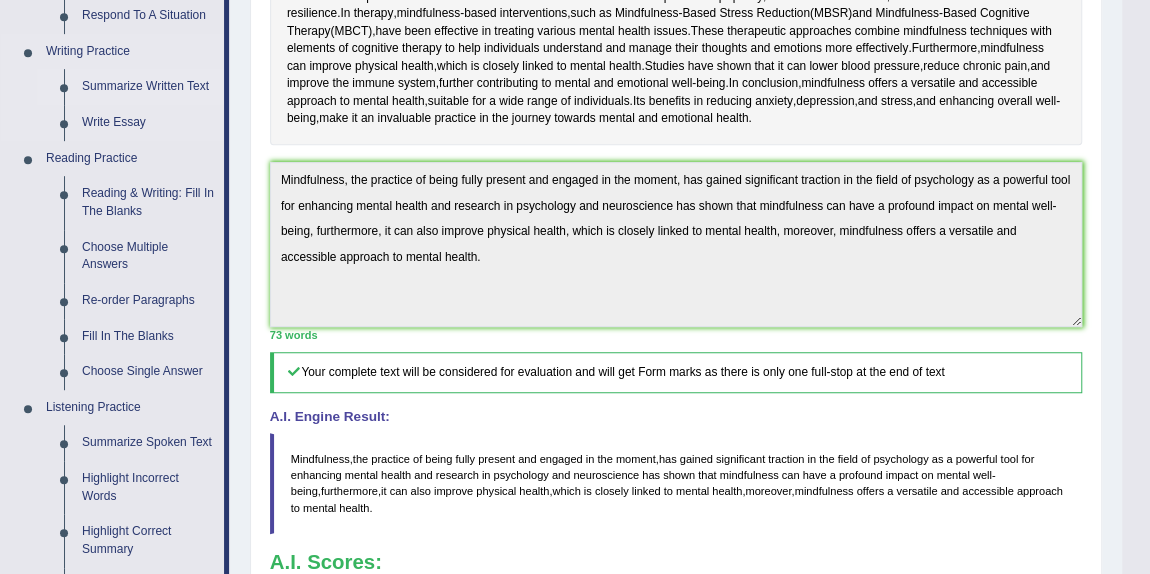 click on "Summarize Written Text" at bounding box center [148, 87] 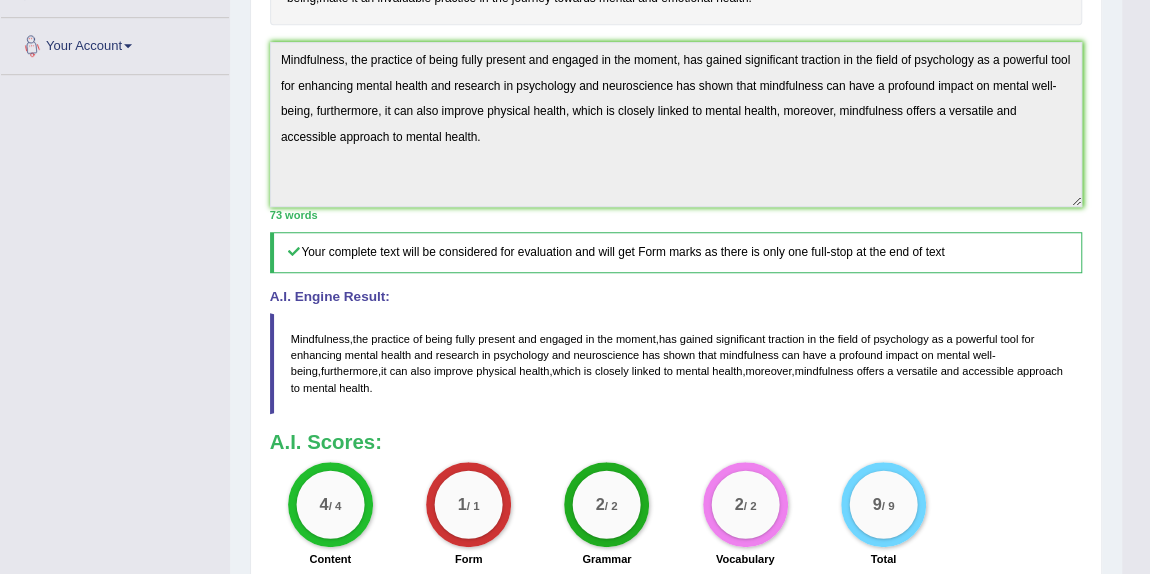 scroll, scrollTop: 642, scrollLeft: 0, axis: vertical 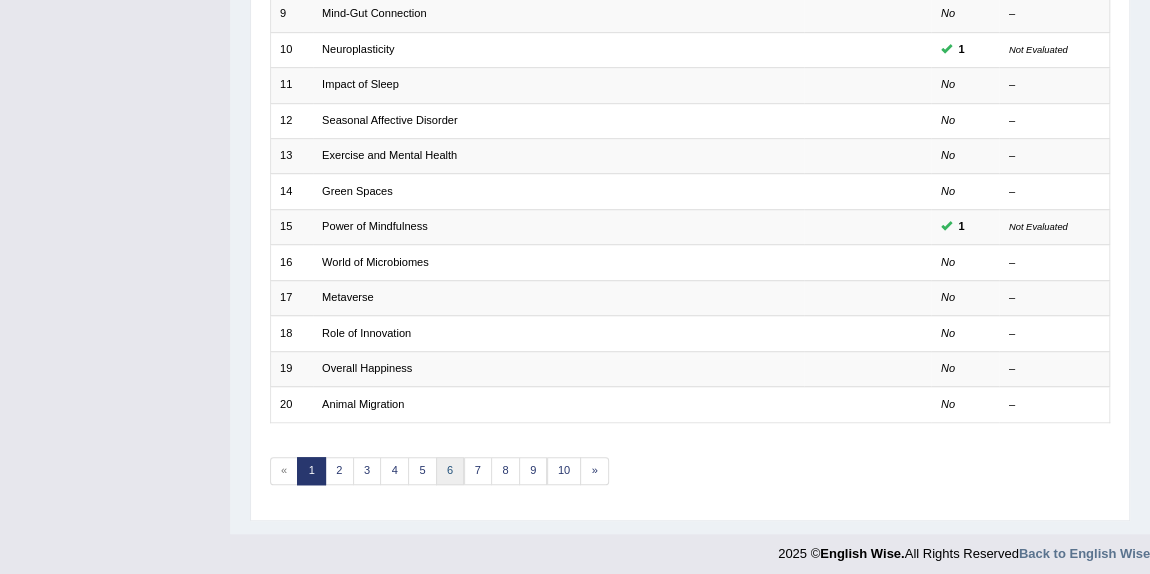 click on "6" at bounding box center [450, 471] 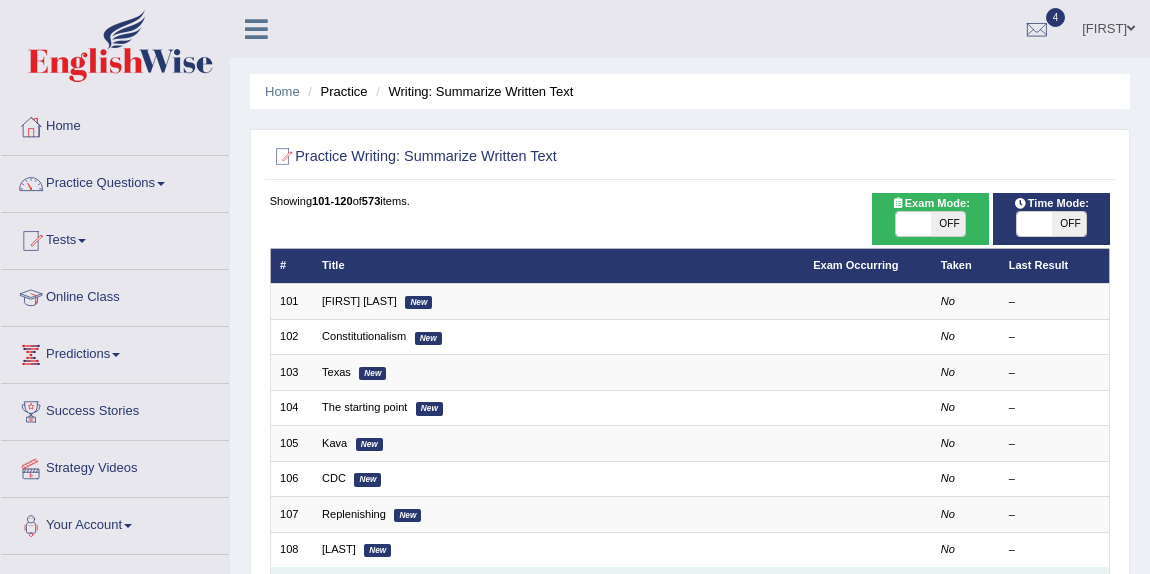 scroll, scrollTop: 0, scrollLeft: 0, axis: both 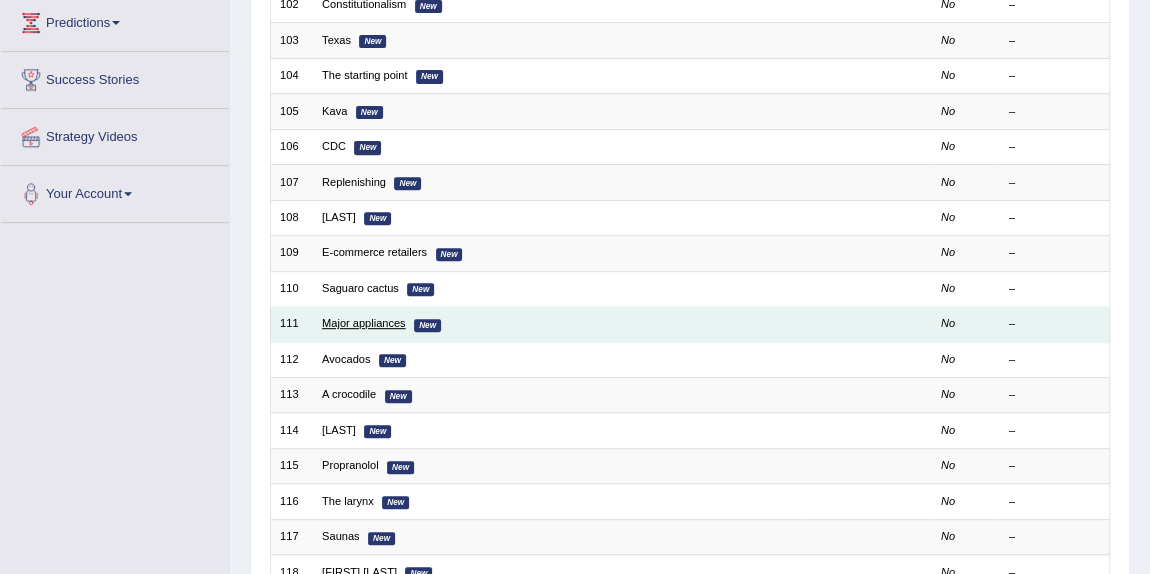 click on "Major appliances" at bounding box center [364, 323] 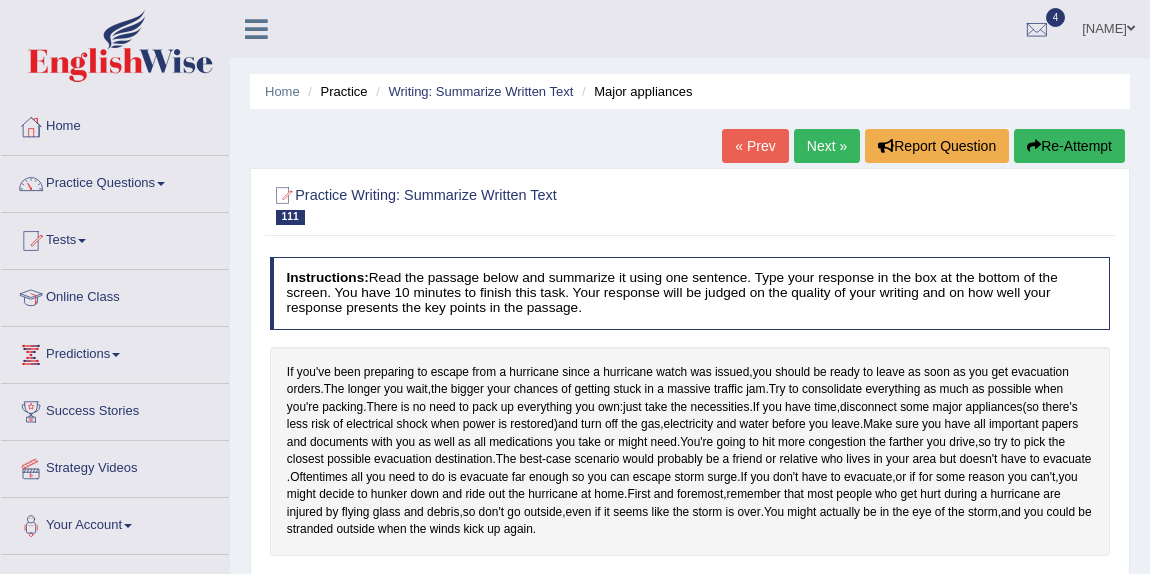 scroll, scrollTop: 0, scrollLeft: 0, axis: both 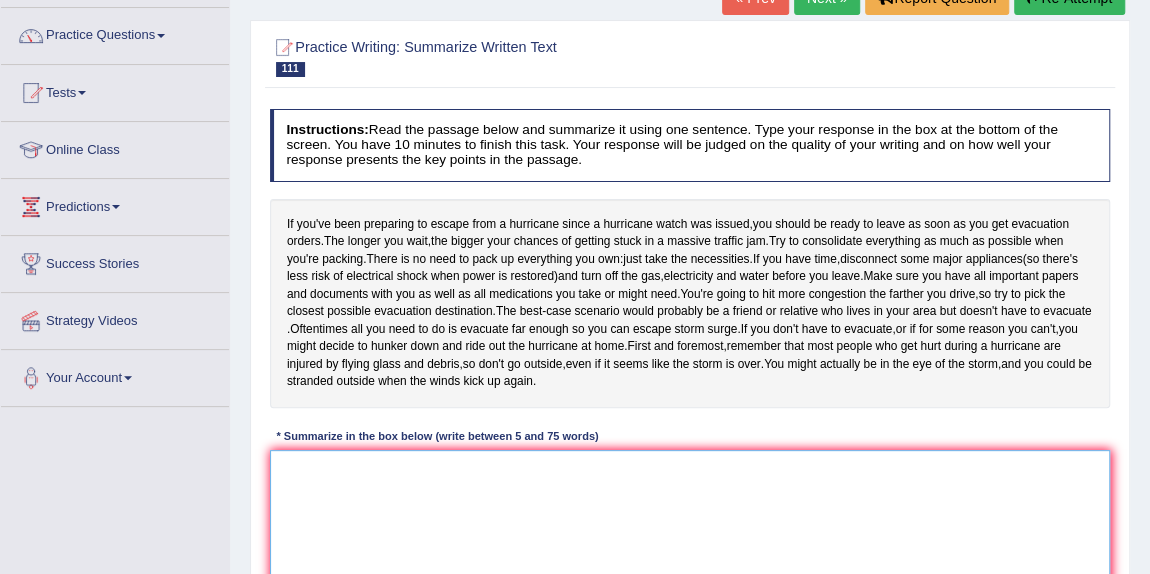 click at bounding box center (690, 532) 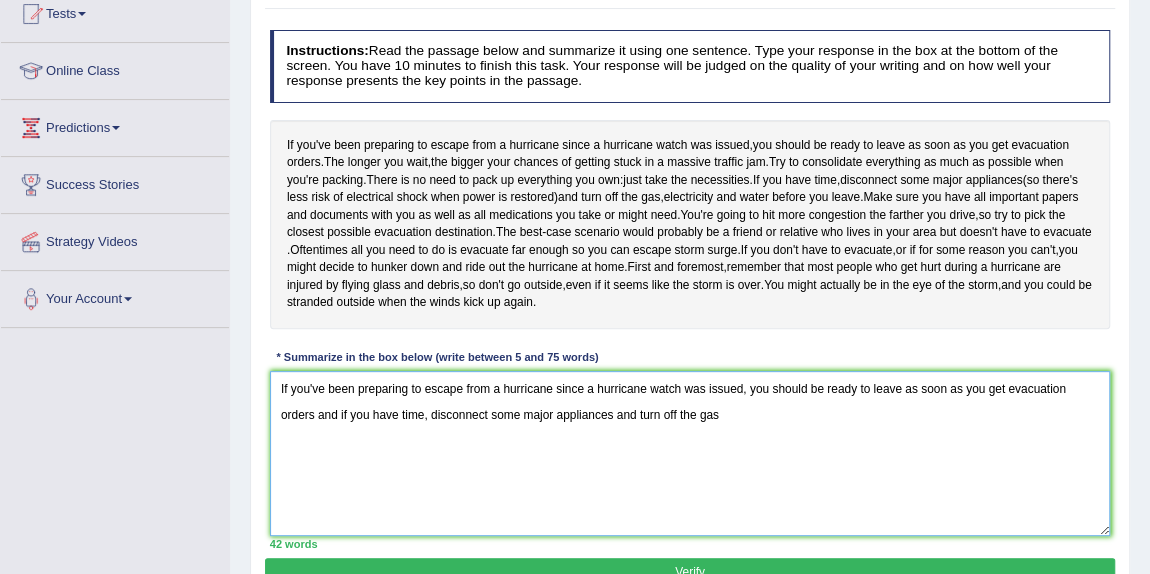 scroll, scrollTop: 228, scrollLeft: 0, axis: vertical 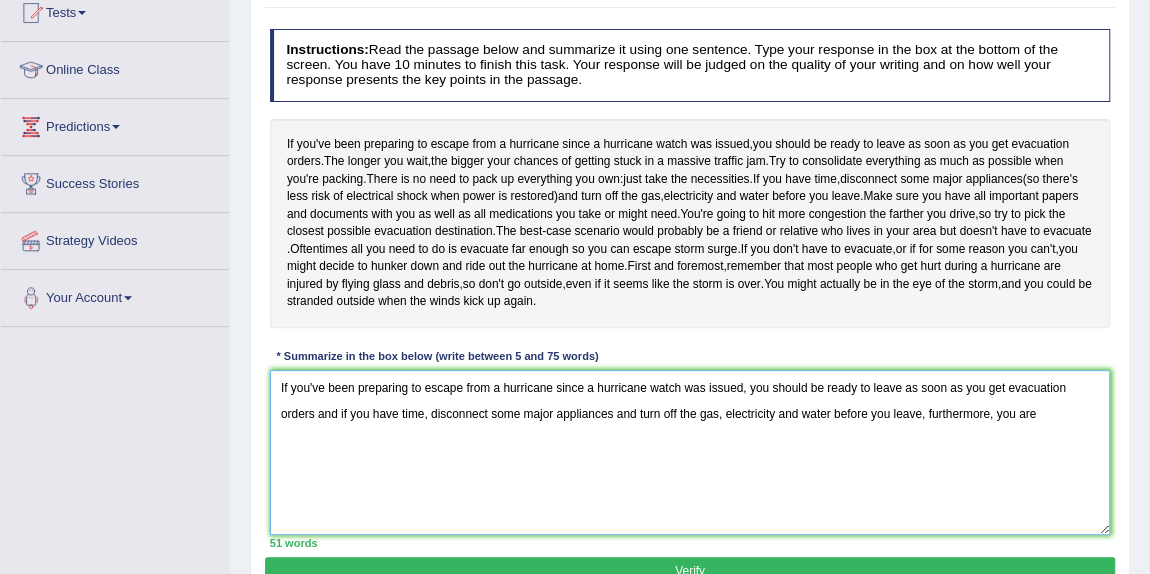 click on "If you've been preparing to escape from a hurricane since a hurricane watch was issued, you should be ready to leave as soon as you get evacuation orders and if you have time, disconnect some major appliances and turn off the gas, electricity and water before you leave, furthermore, you are" at bounding box center [690, 452] 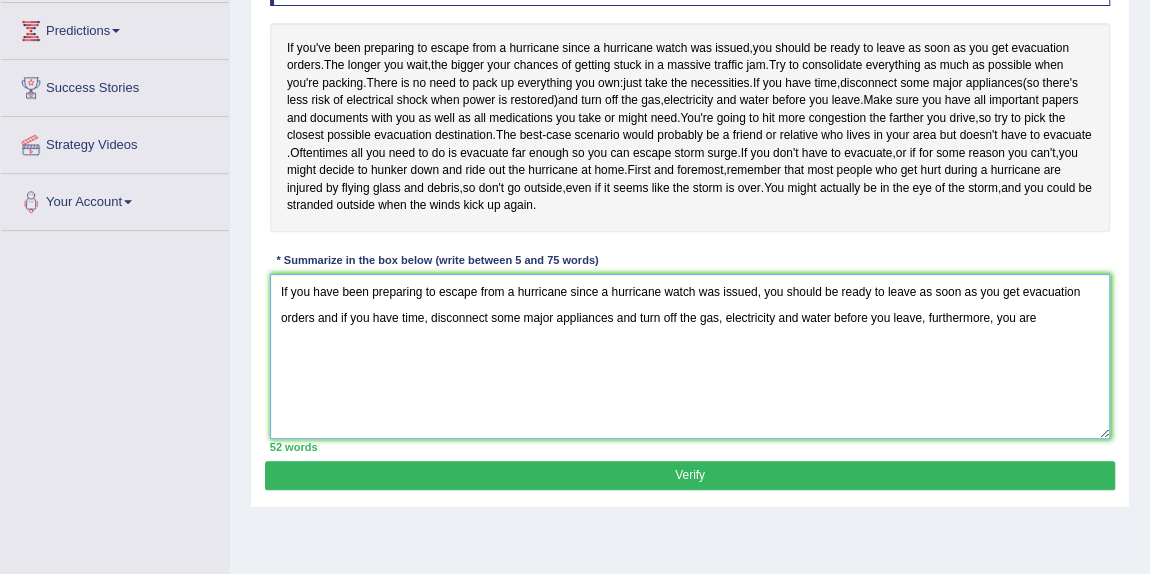 scroll, scrollTop: 325, scrollLeft: 0, axis: vertical 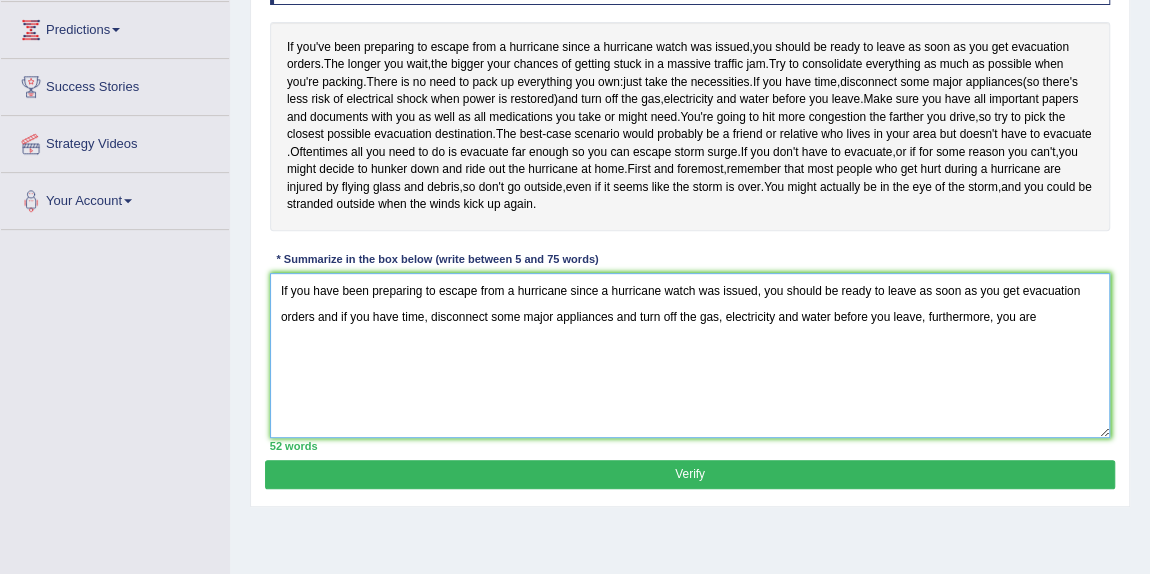 click on "If you have been preparing to escape from a hurricane since a hurricane watch was issued, you should be ready to leave as soon as you get evacuation orders and if you have time, disconnect some major appliances and turn off the gas, electricity and water before you leave, furthermore, you are" at bounding box center (690, 355) 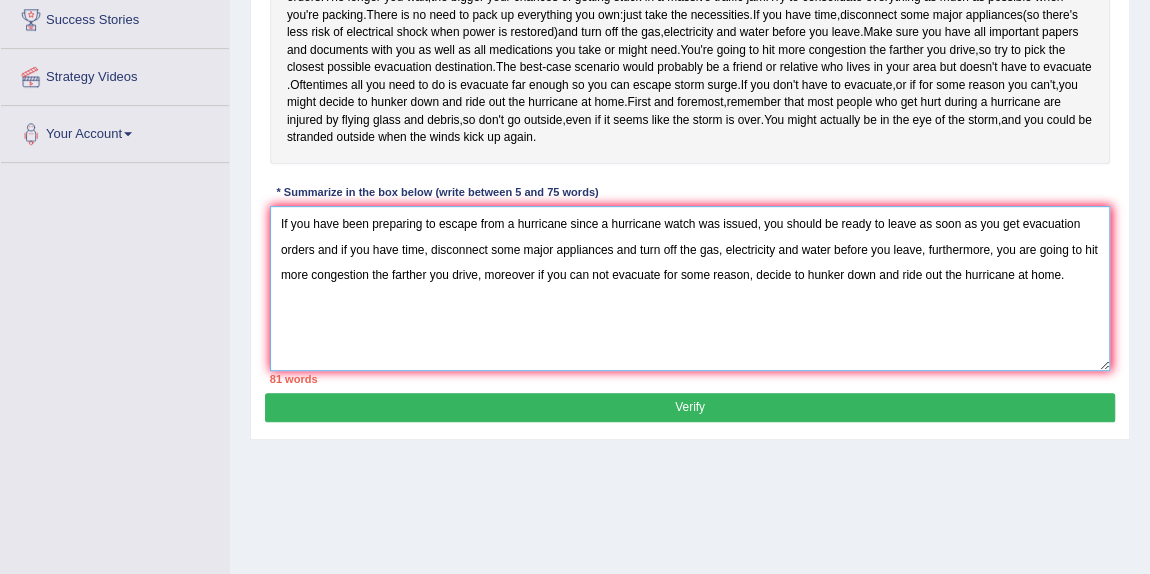 scroll, scrollTop: 392, scrollLeft: 0, axis: vertical 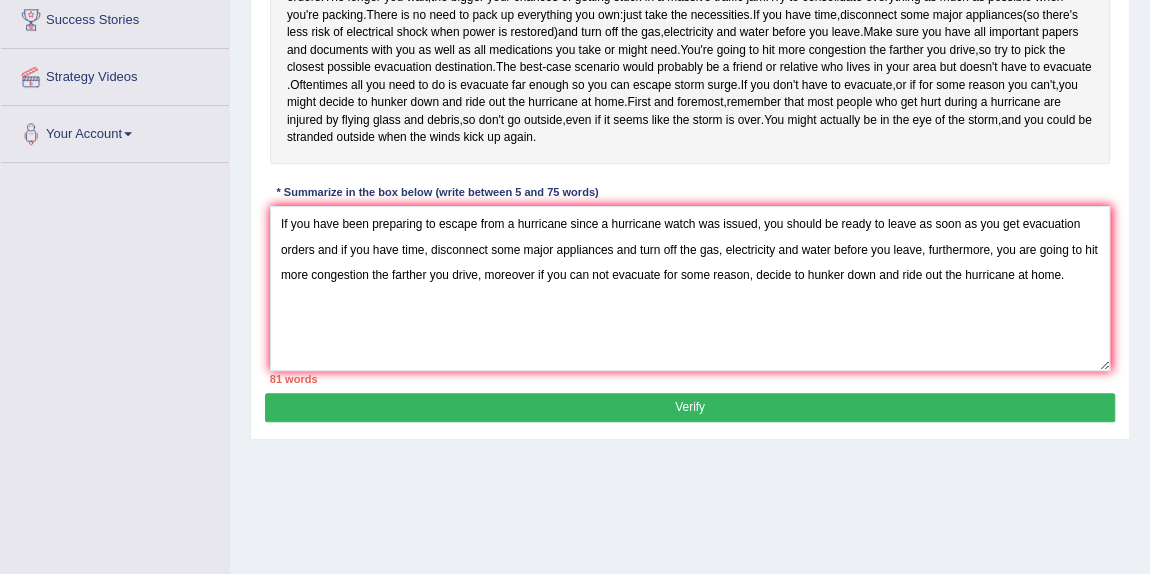 click on "Verify" at bounding box center (689, 407) 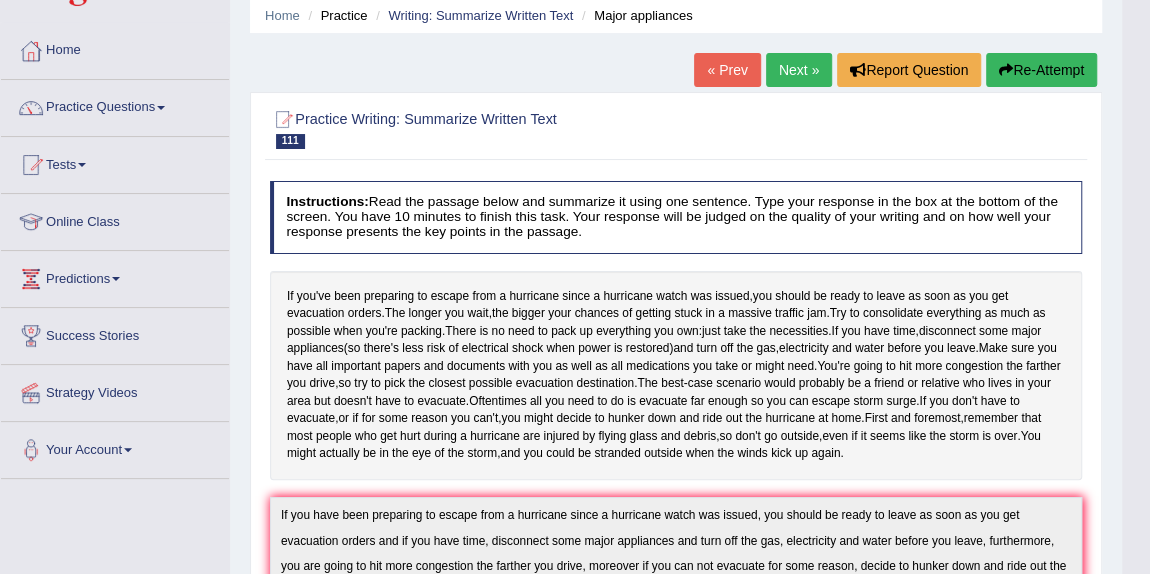 scroll, scrollTop: 0, scrollLeft: 0, axis: both 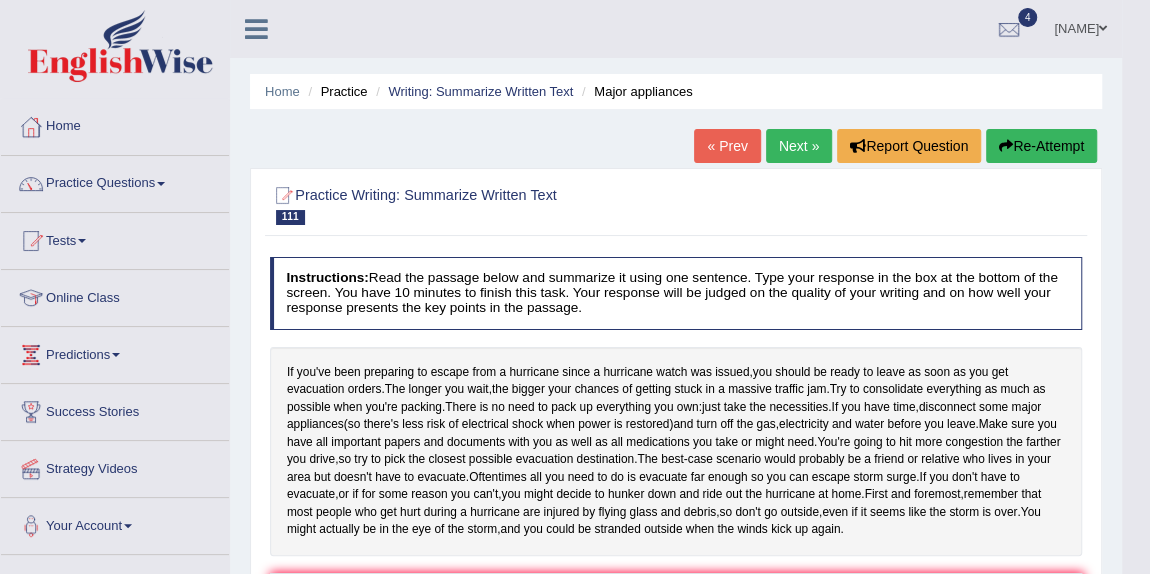 click on "Re-Attempt" at bounding box center [1041, 146] 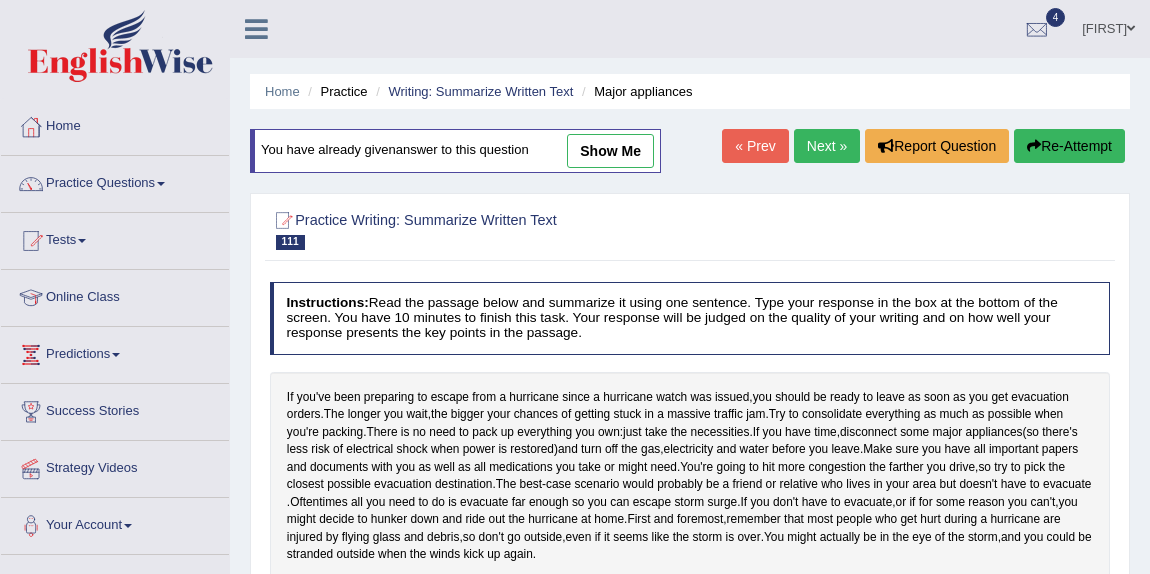 scroll, scrollTop: 0, scrollLeft: 0, axis: both 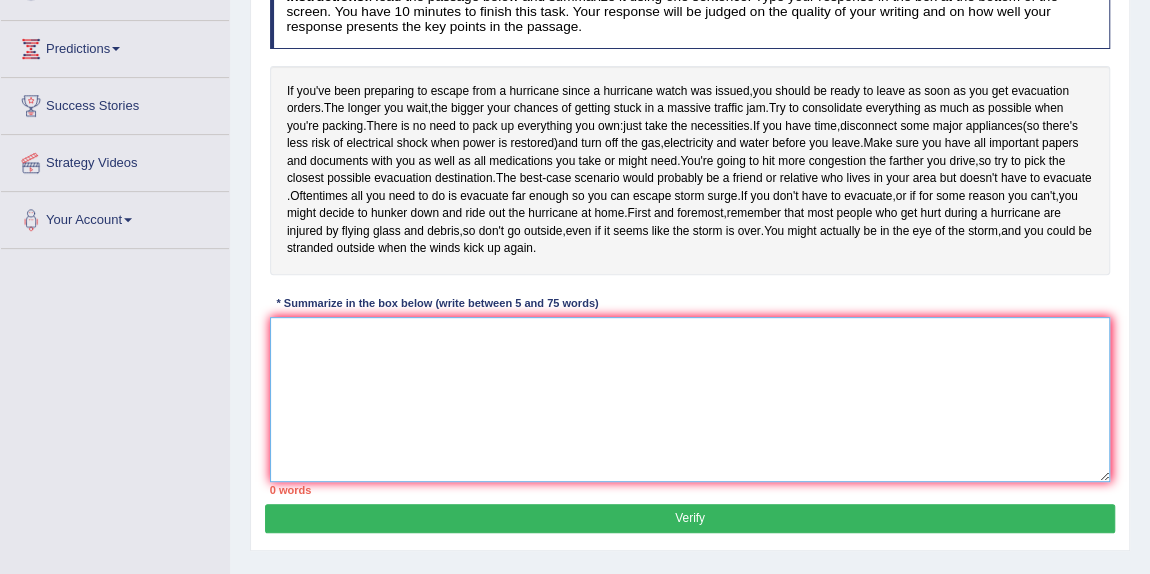 click at bounding box center [690, 399] 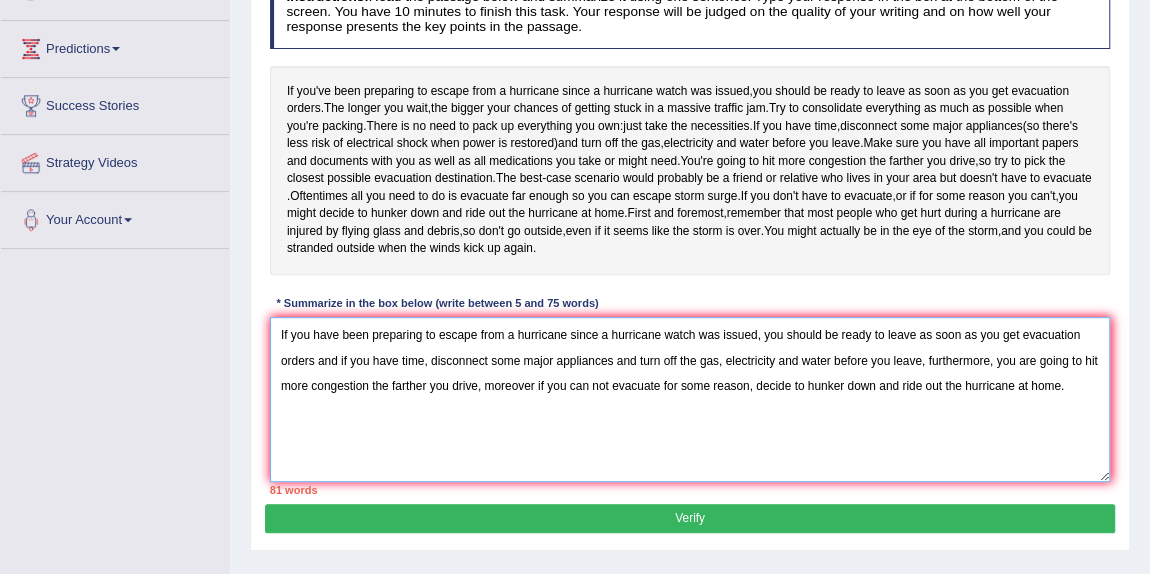 click on "If you have been preparing to escape from a hurricane since a hurricane watch was issued, you should be ready to leave as soon as you get evacuation orders and if you have time, disconnect some major appliances and turn off the gas, electricity and water before you leave, furthermore, you are going to hit more congestion the farther you drive, moreover if you can not evacuate for some reason, decide to hunker down and ride out the hurricane at home." at bounding box center (690, 399) 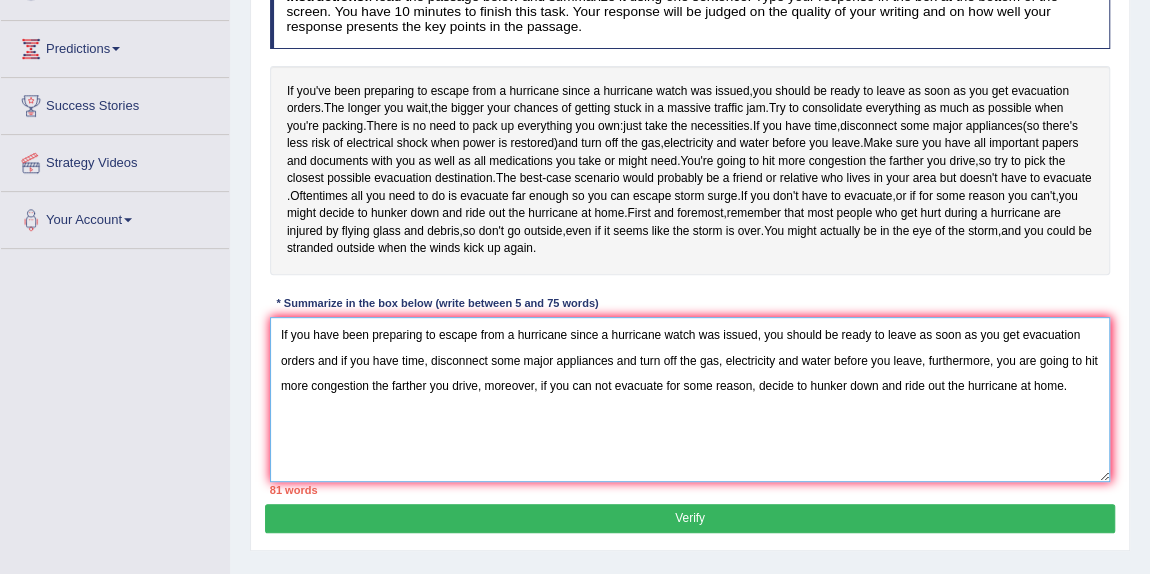 drag, startPoint x: 832, startPoint y: 425, endPoint x: 921, endPoint y: 423, distance: 89.02247 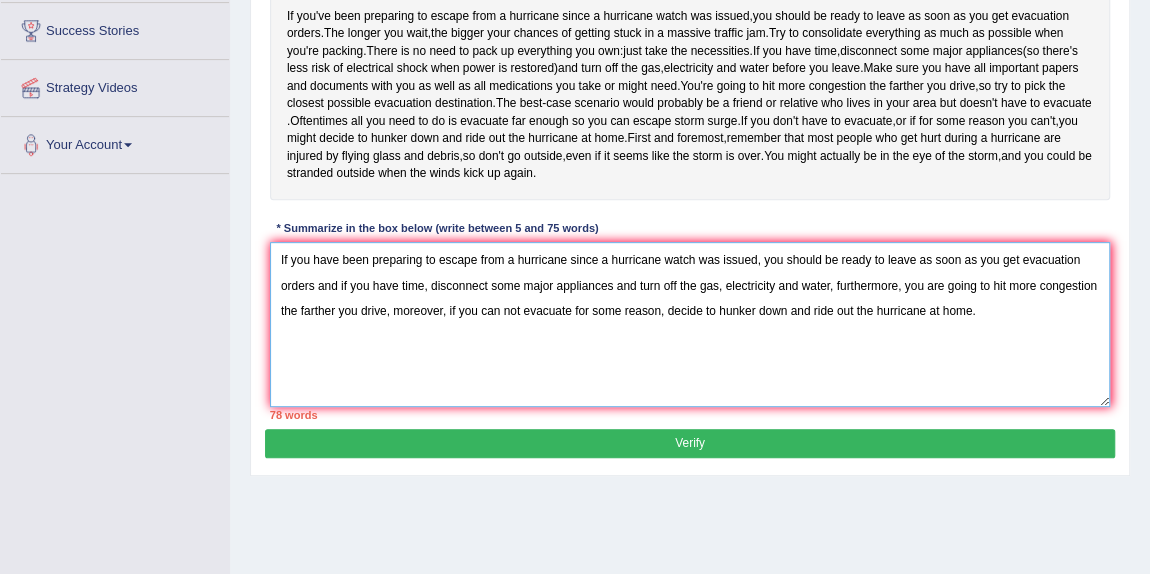scroll, scrollTop: 383, scrollLeft: 0, axis: vertical 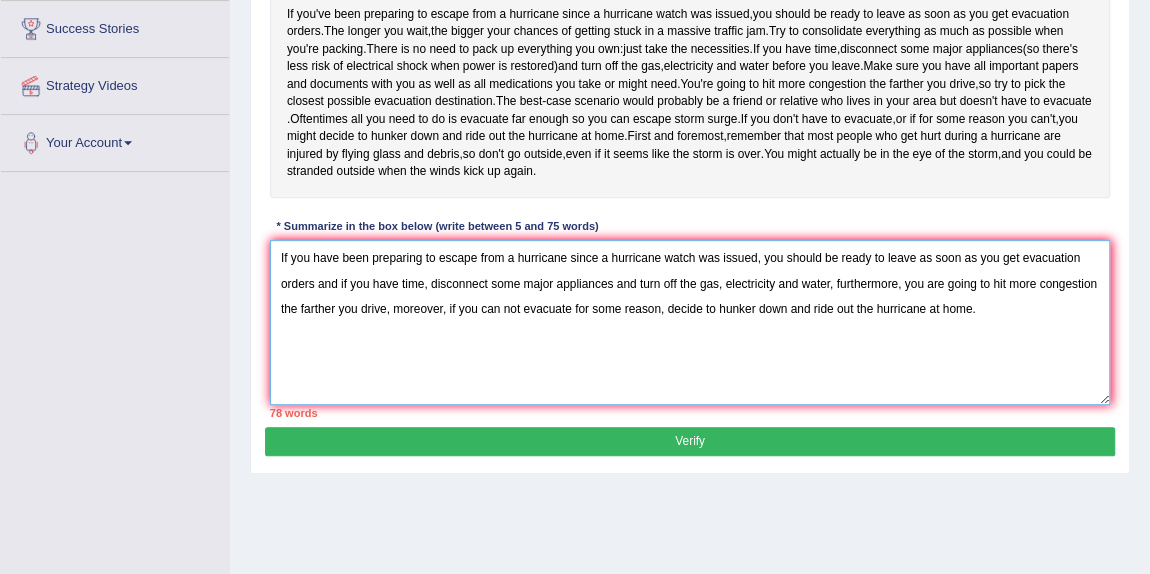 drag, startPoint x: 319, startPoint y: 351, endPoint x: 829, endPoint y: 348, distance: 510.00882 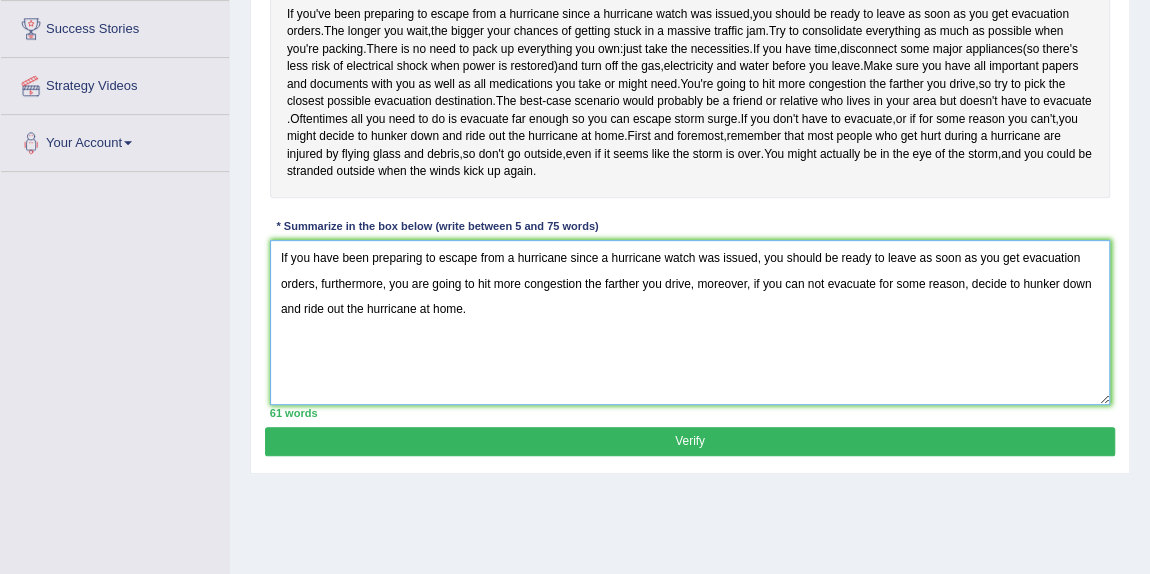 click on "If you have been preparing to escape from a hurricane since a hurricane watch was issued, you should be ready to leave as soon as you get evacuation orders, furthermore, you are going to hit more congestion the farther you drive, moreover, if you can not evacuate for some reason, decide to hunker down and ride out the hurricane at home." at bounding box center (690, 322) 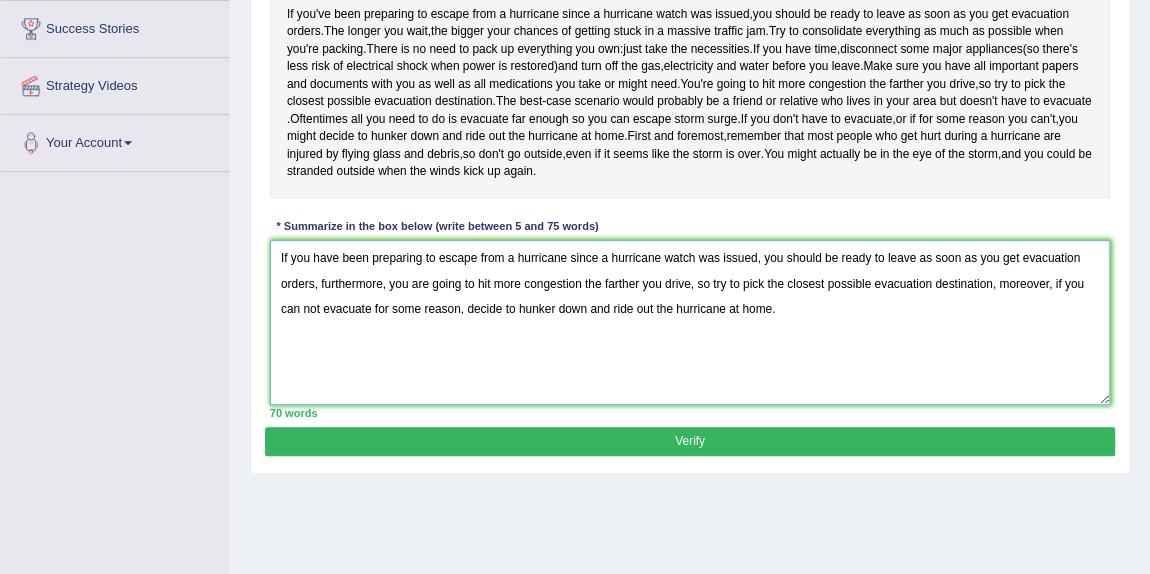 type on "If you have been preparing to escape from a hurricane since a hurricane watch was issued, you should be ready to leave as soon as you get evacuation orders, furthermore, you are going to hit more congestion the farther you drive, so try to pick the closest possible evacuation destination, moreover, if you can not evacuate for some reason, decide to hunker down and ride out the hurricane at home." 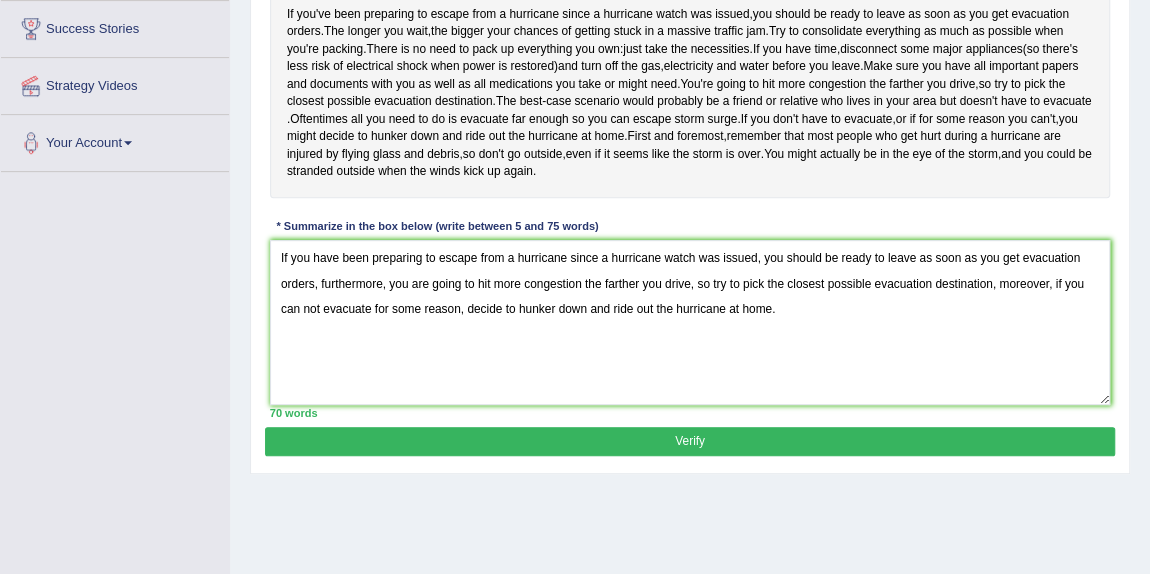 click on "Verify" at bounding box center (689, 441) 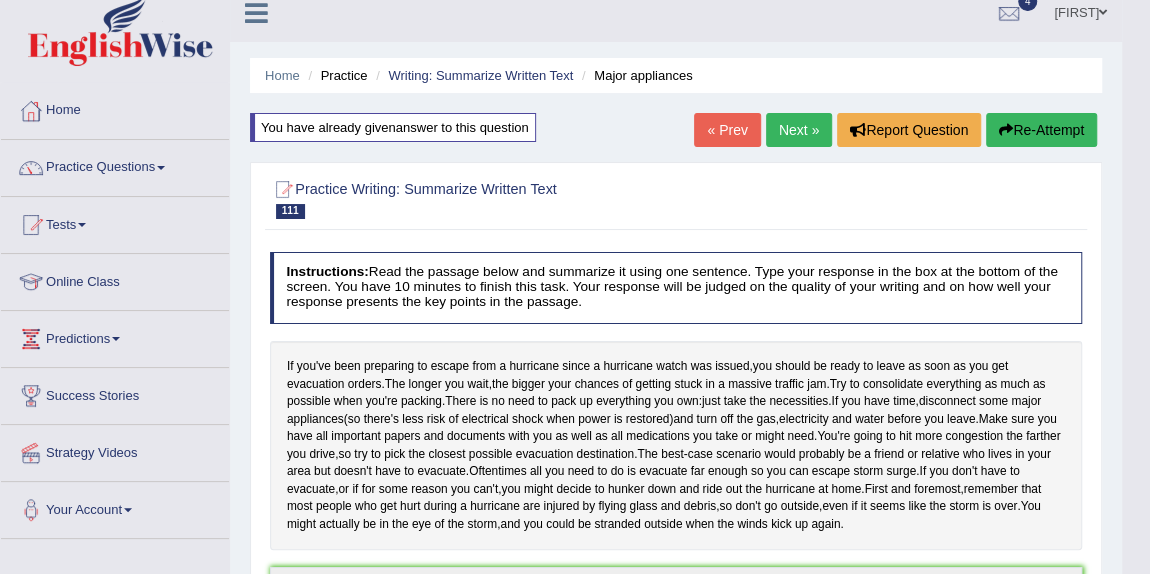 scroll, scrollTop: 0, scrollLeft: 0, axis: both 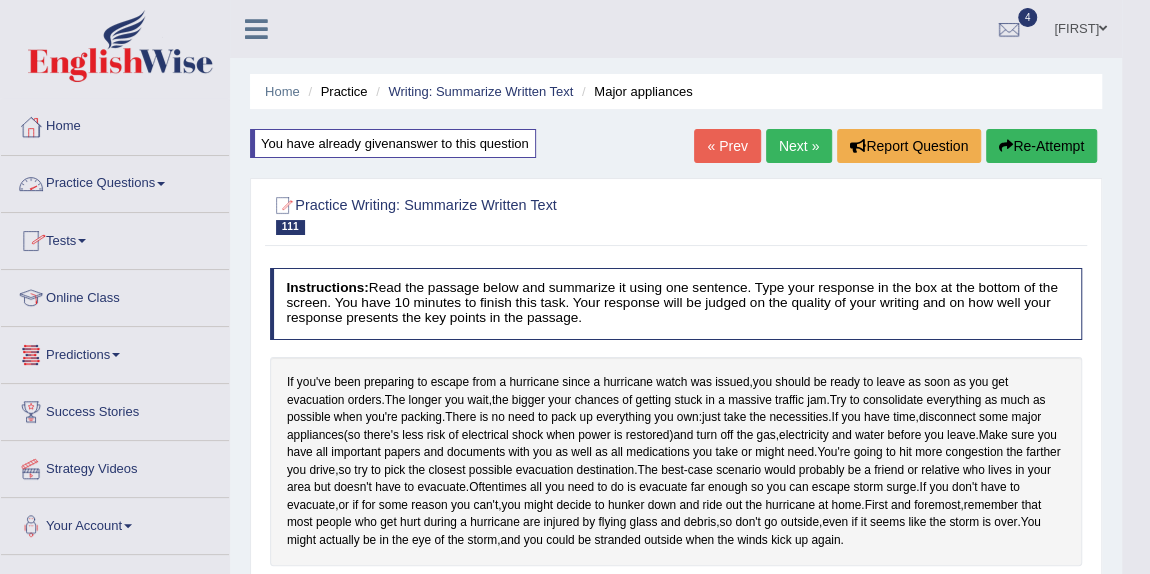 click on "Practice Questions" at bounding box center [115, 181] 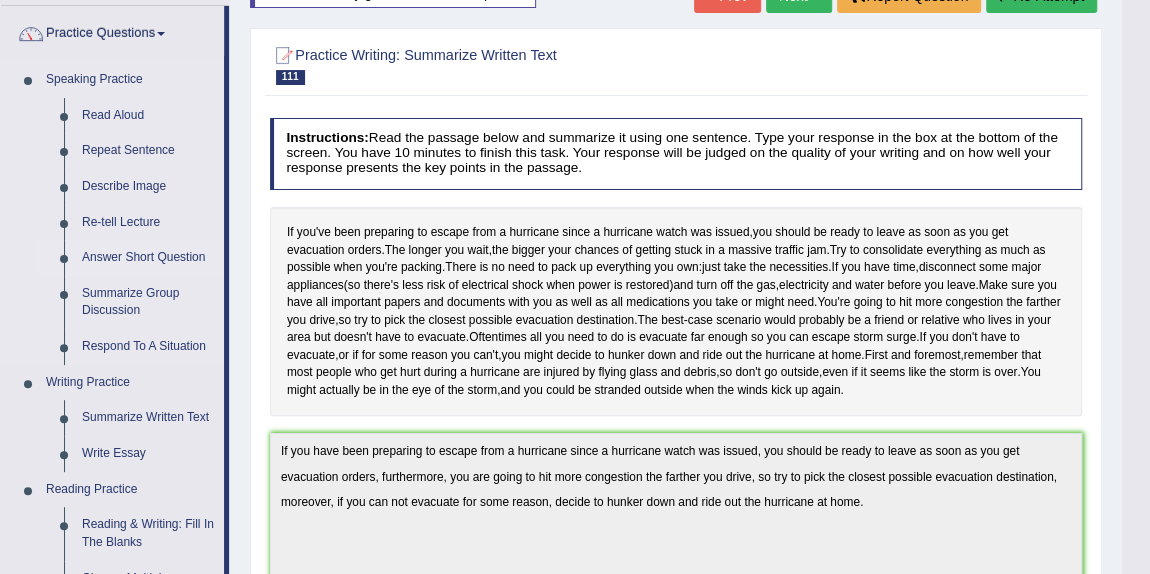 scroll, scrollTop: 152, scrollLeft: 0, axis: vertical 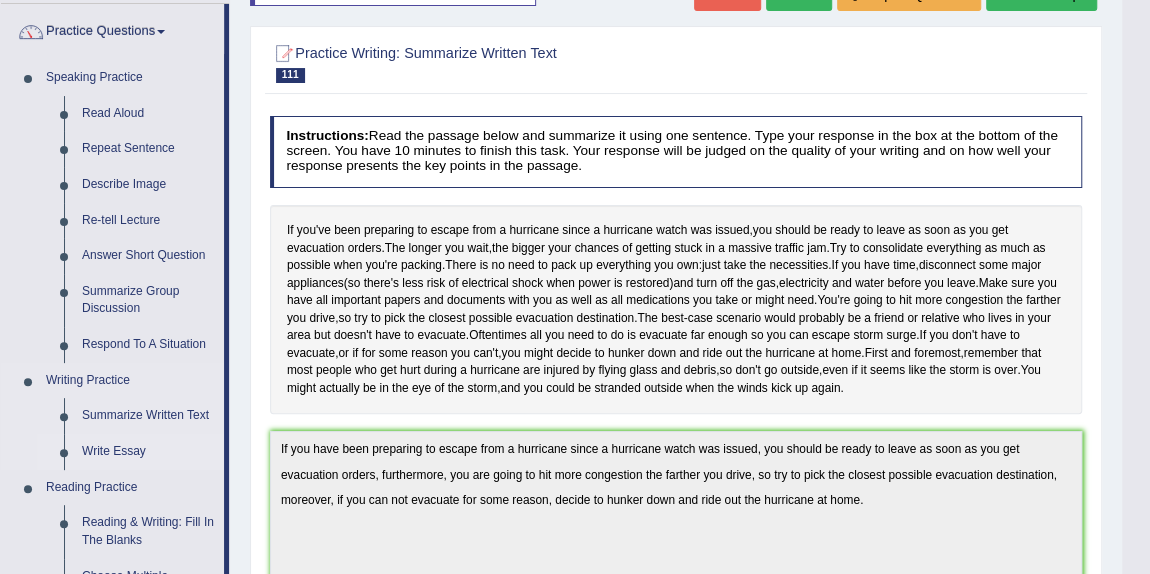 click on "Write Essay" at bounding box center [148, 452] 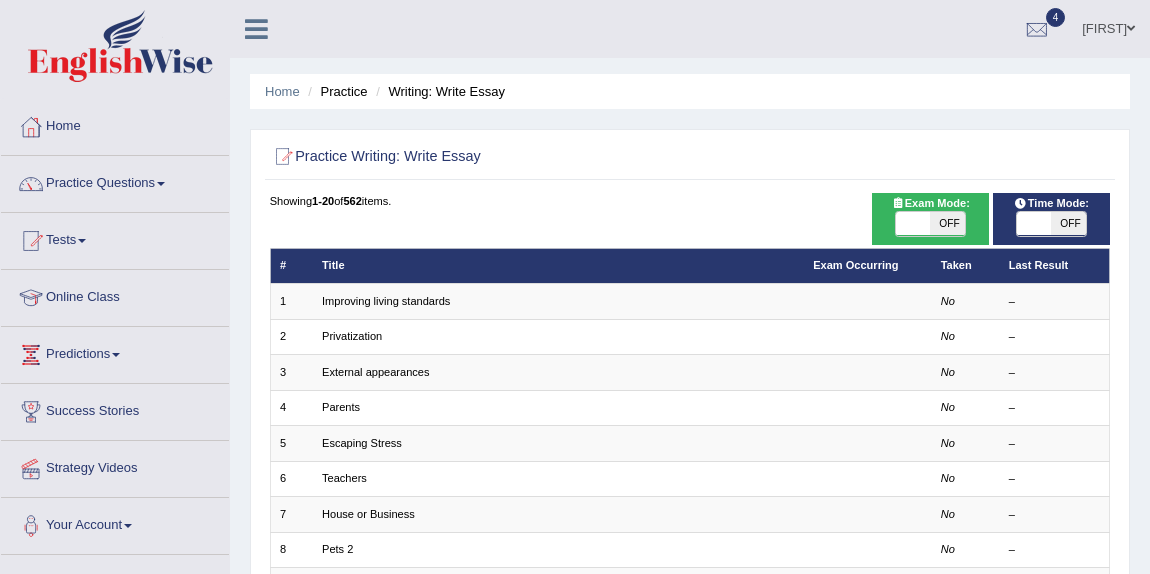scroll, scrollTop: 0, scrollLeft: 0, axis: both 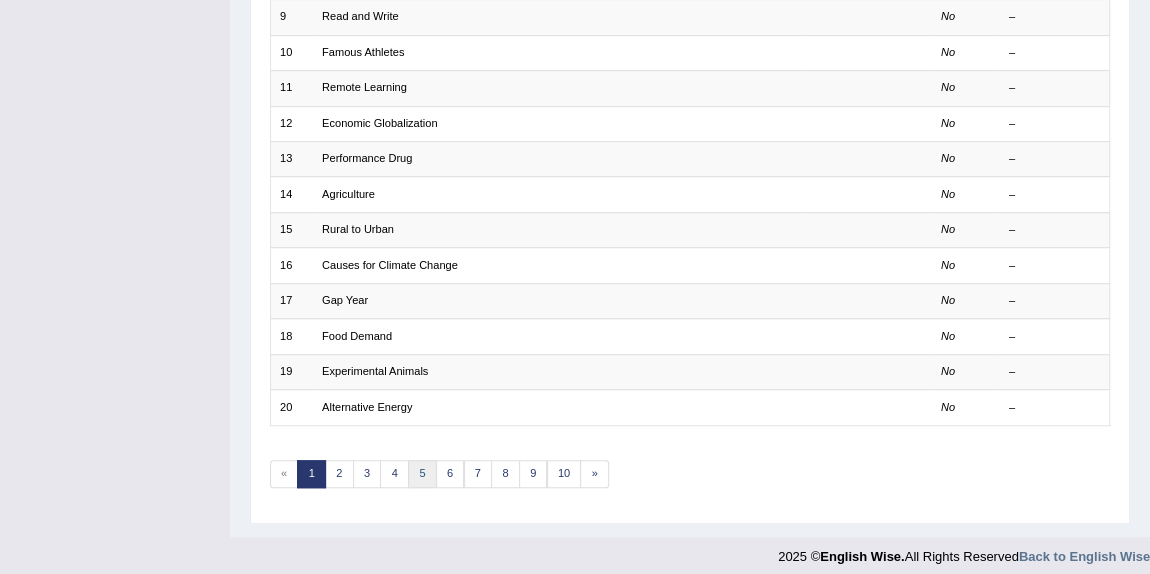 click on "5" at bounding box center (422, 474) 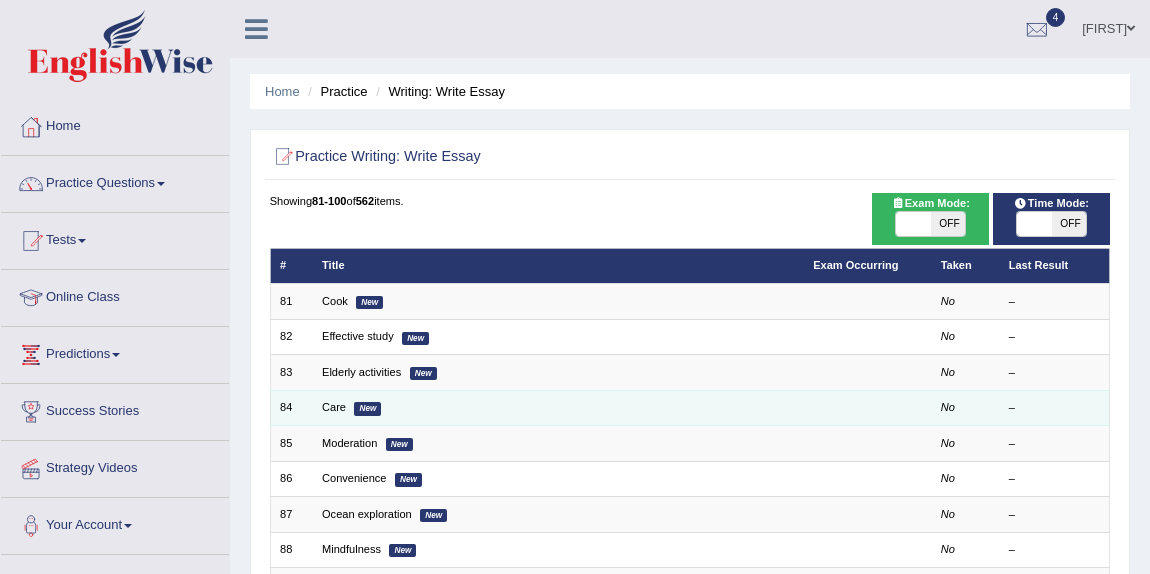scroll, scrollTop: 0, scrollLeft: 0, axis: both 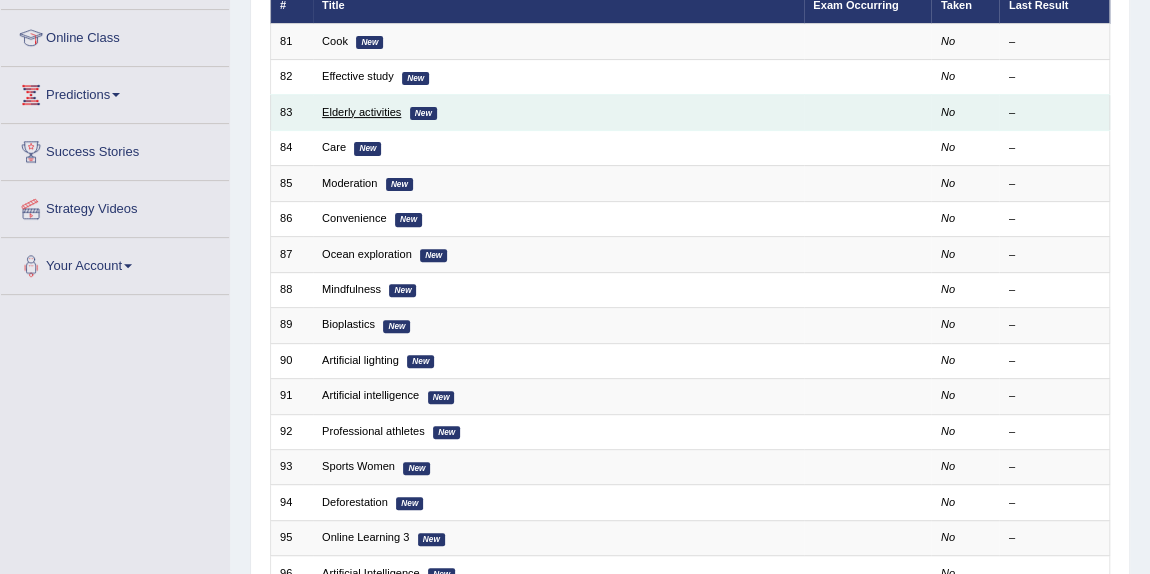 click on "Elderly activities" at bounding box center [361, 112] 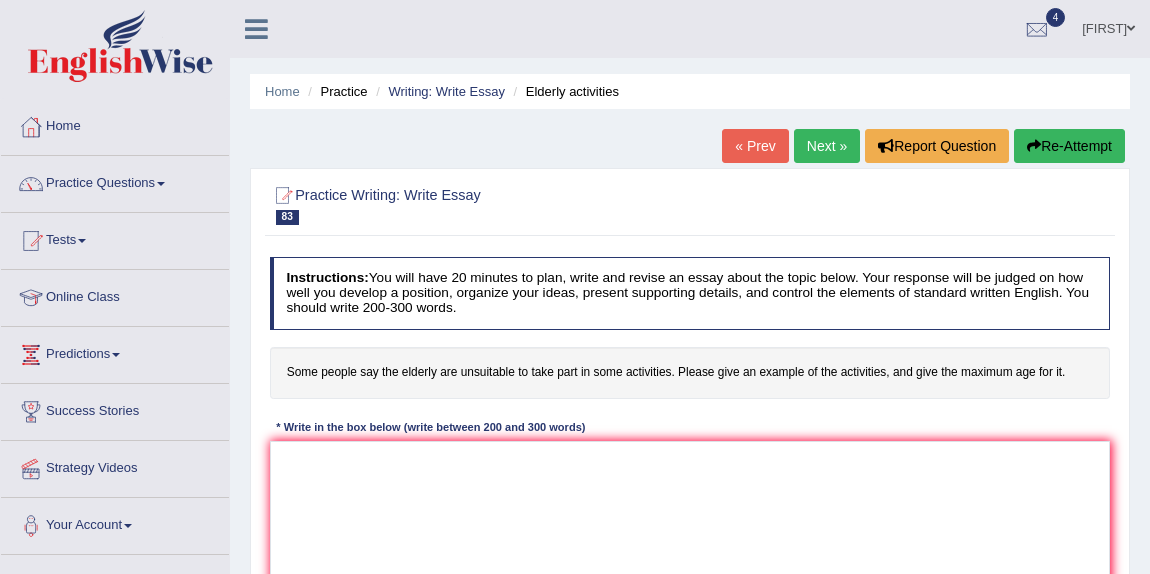 scroll, scrollTop: 0, scrollLeft: 0, axis: both 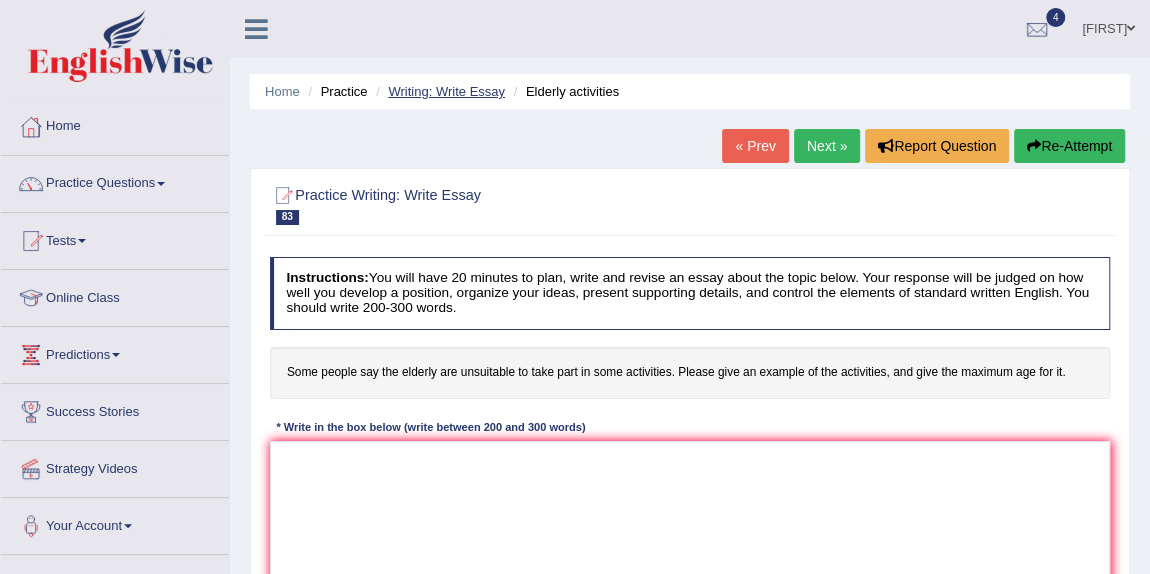 click on "Writing: Write Essay" at bounding box center (446, 91) 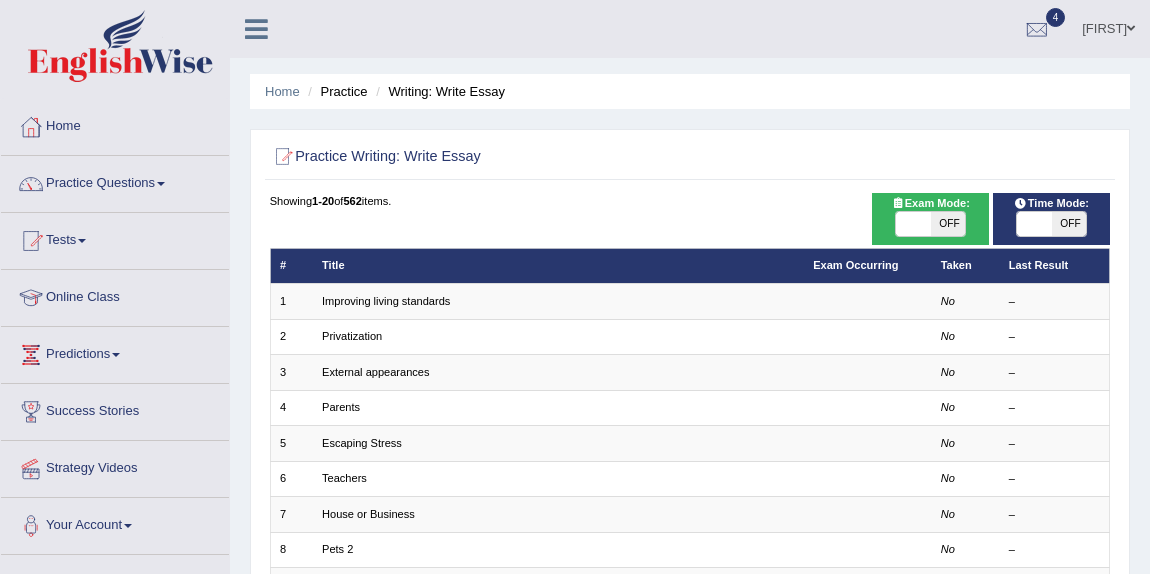 scroll, scrollTop: 0, scrollLeft: 0, axis: both 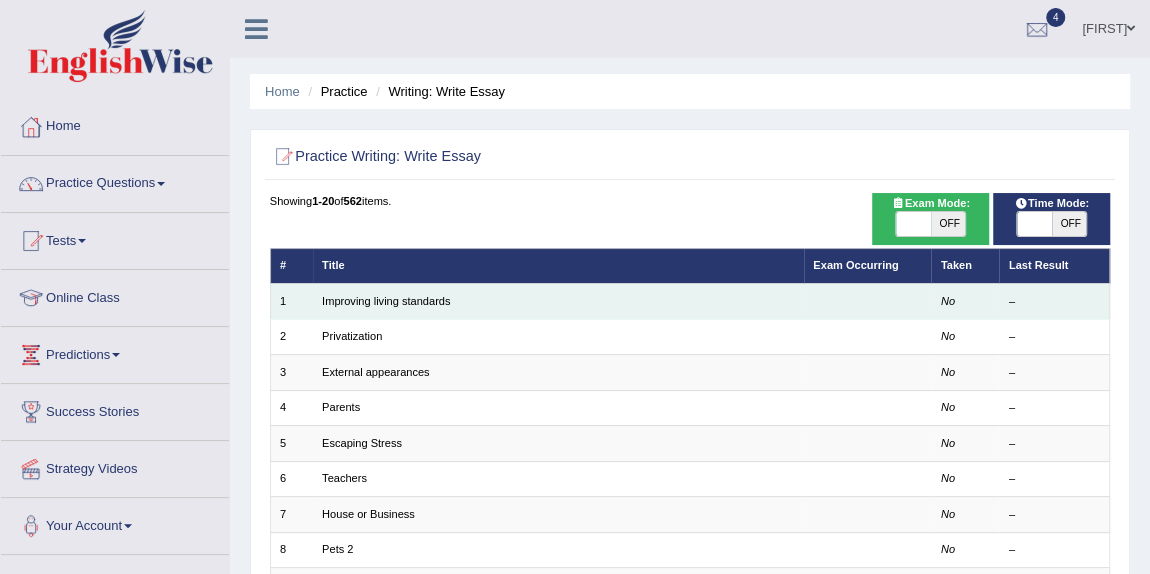 click on "Improving living standards" at bounding box center (558, 301) 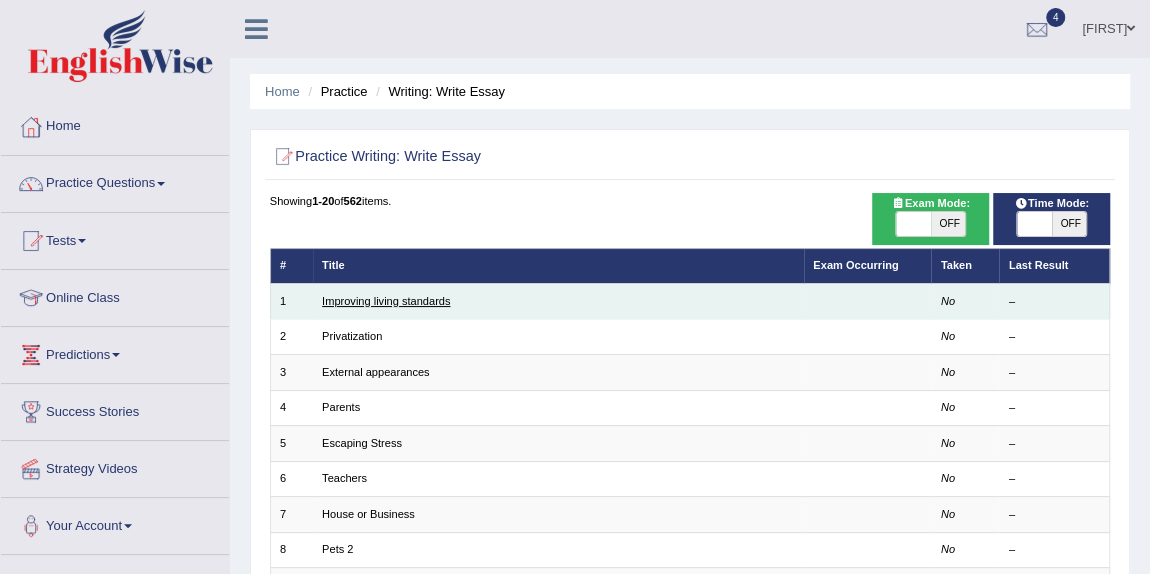 click on "Improving living standards" at bounding box center [386, 301] 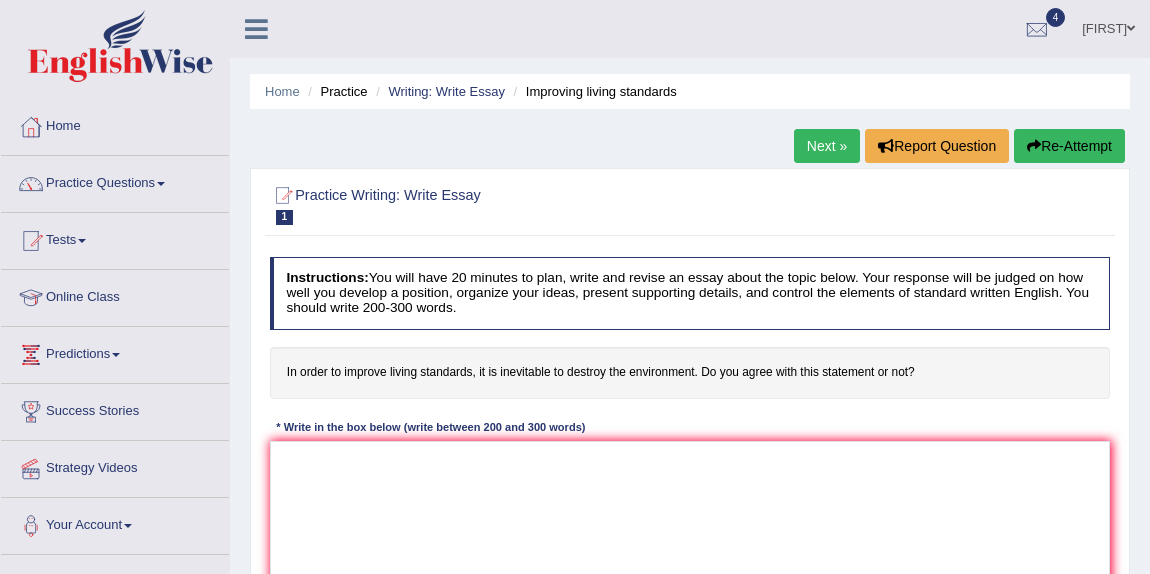 scroll, scrollTop: 0, scrollLeft: 0, axis: both 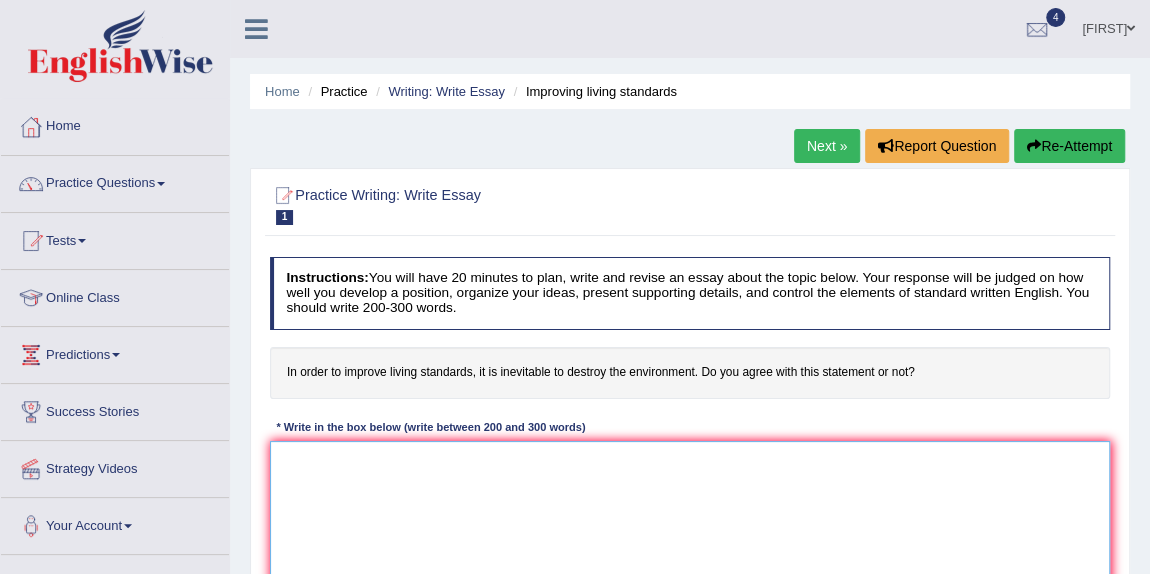 click at bounding box center [690, 523] 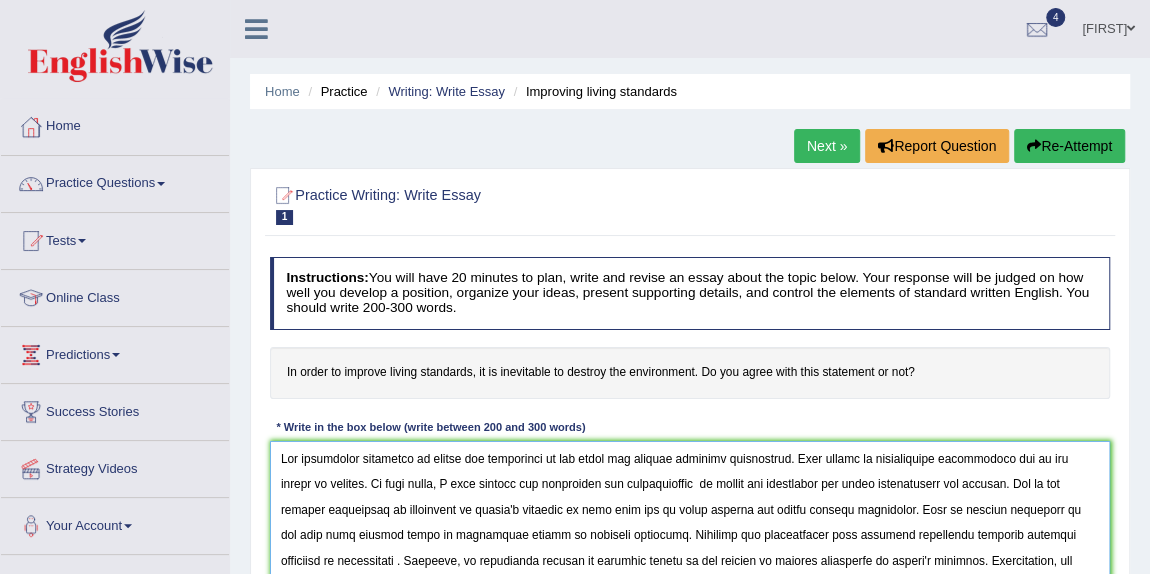 scroll, scrollTop: 27, scrollLeft: 0, axis: vertical 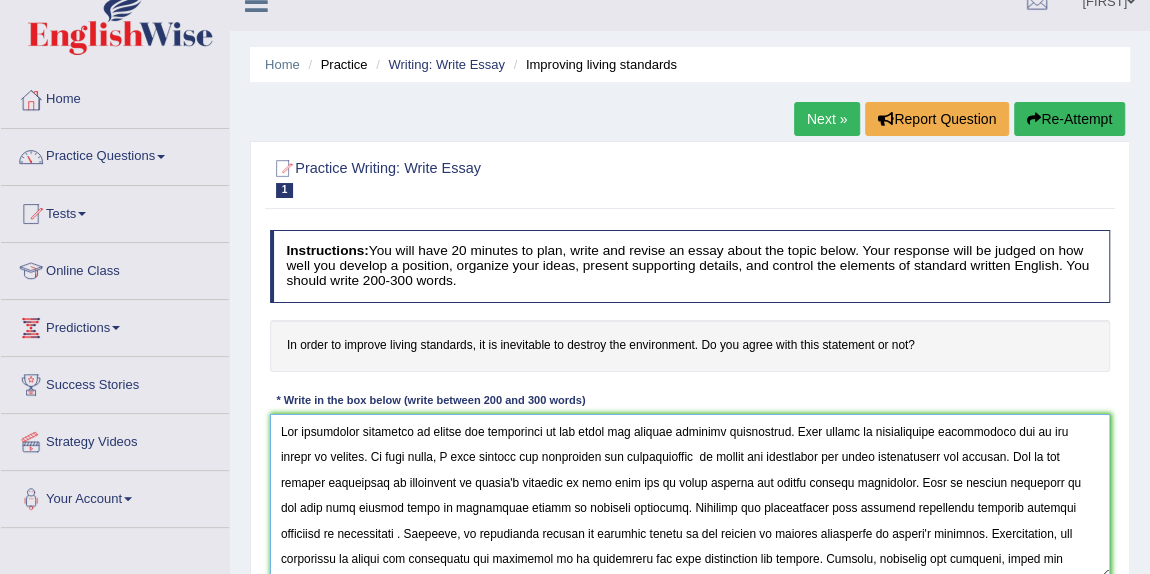 click at bounding box center (690, 496) 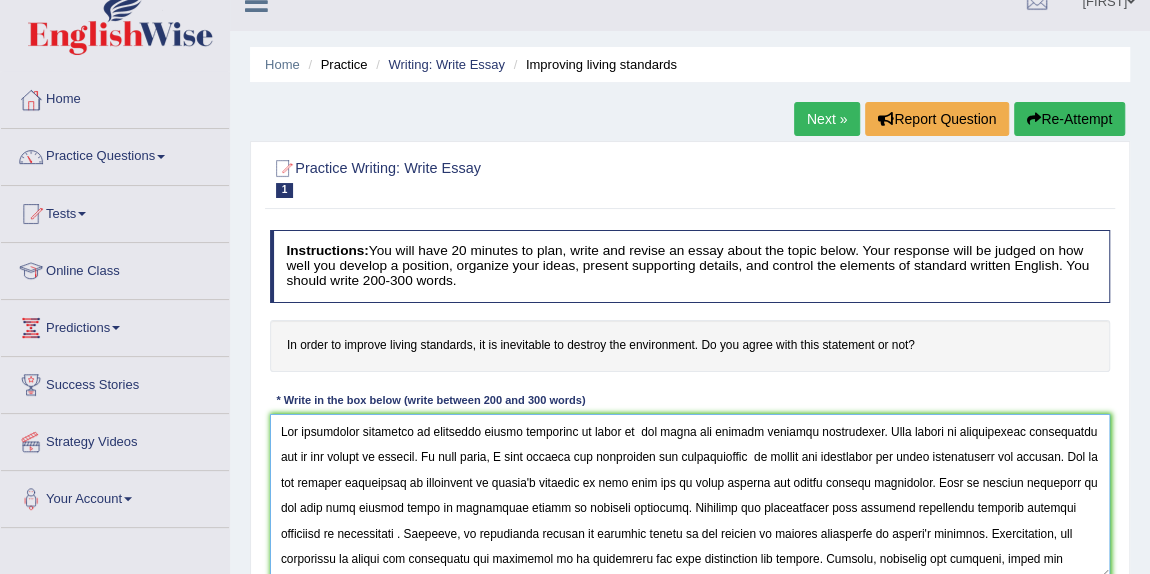 click at bounding box center [690, 496] 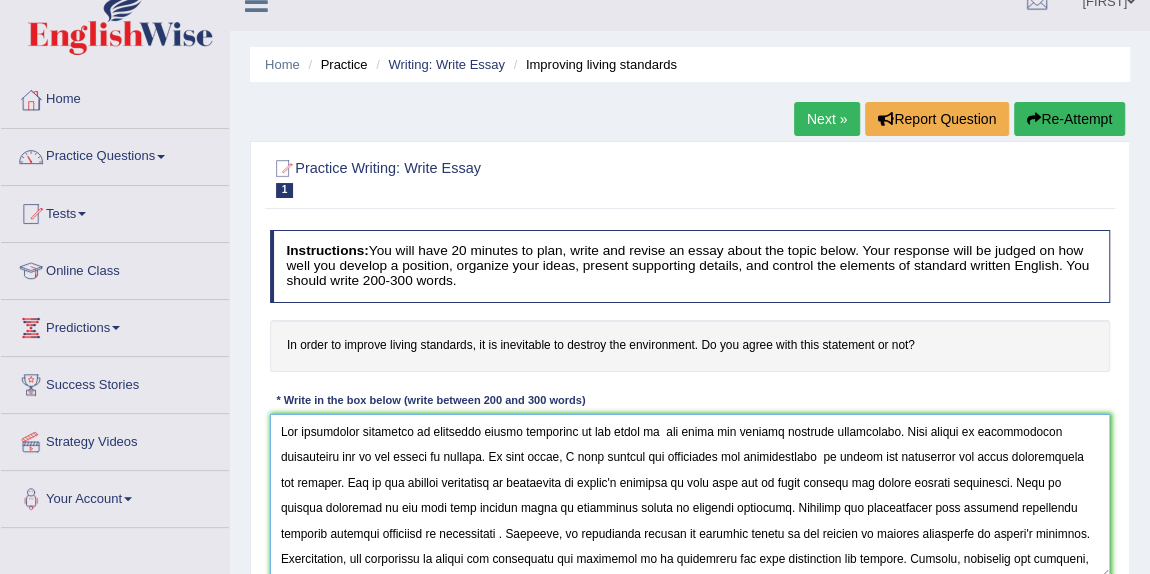 click at bounding box center (690, 496) 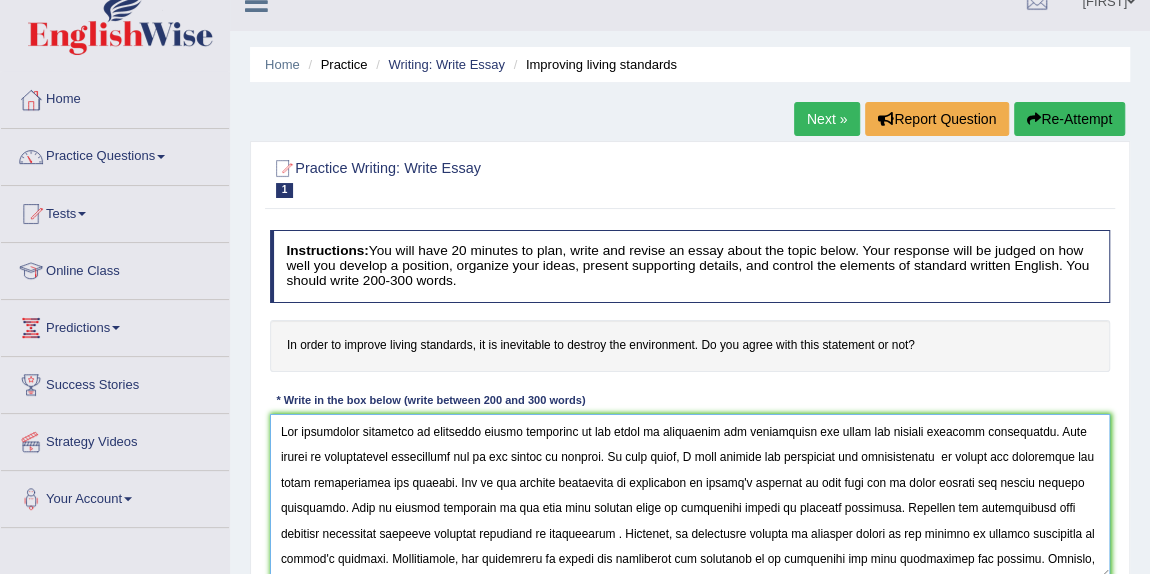 click at bounding box center (690, 496) 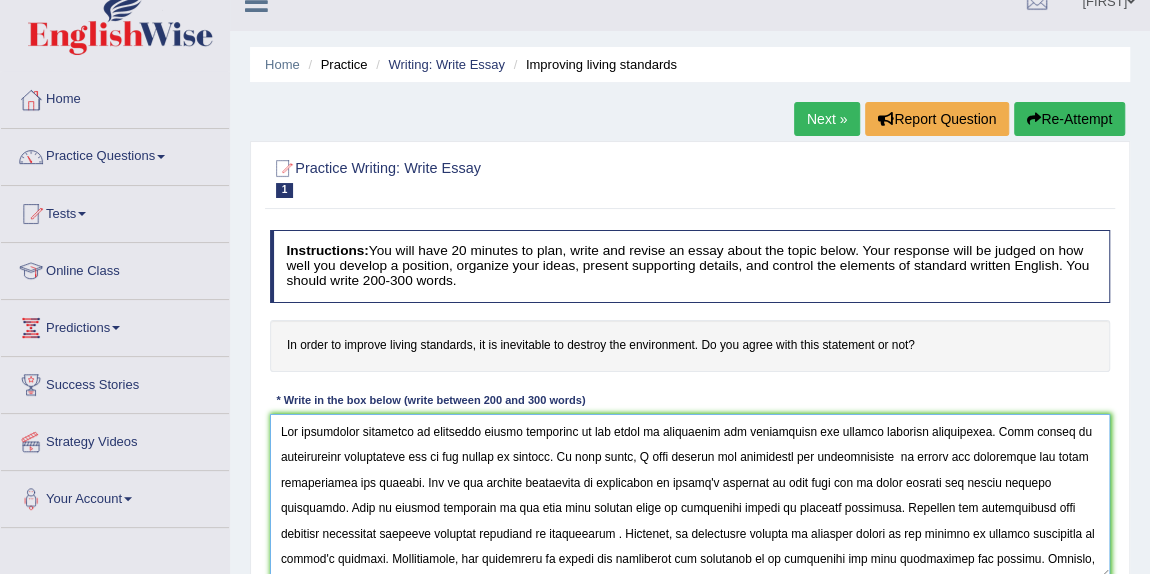 click at bounding box center [690, 496] 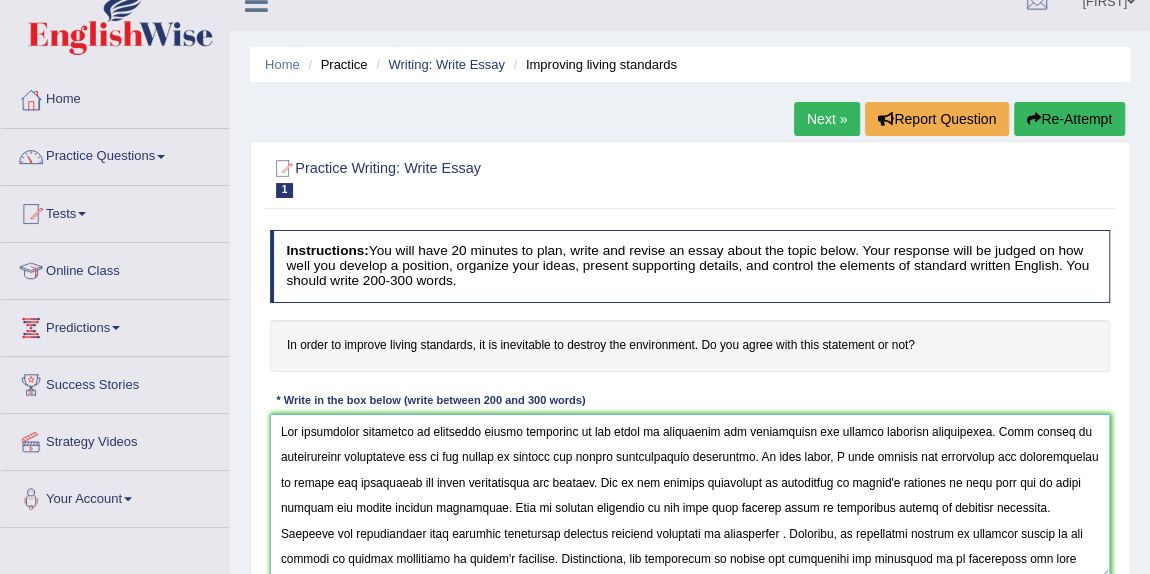 click at bounding box center (690, 496) 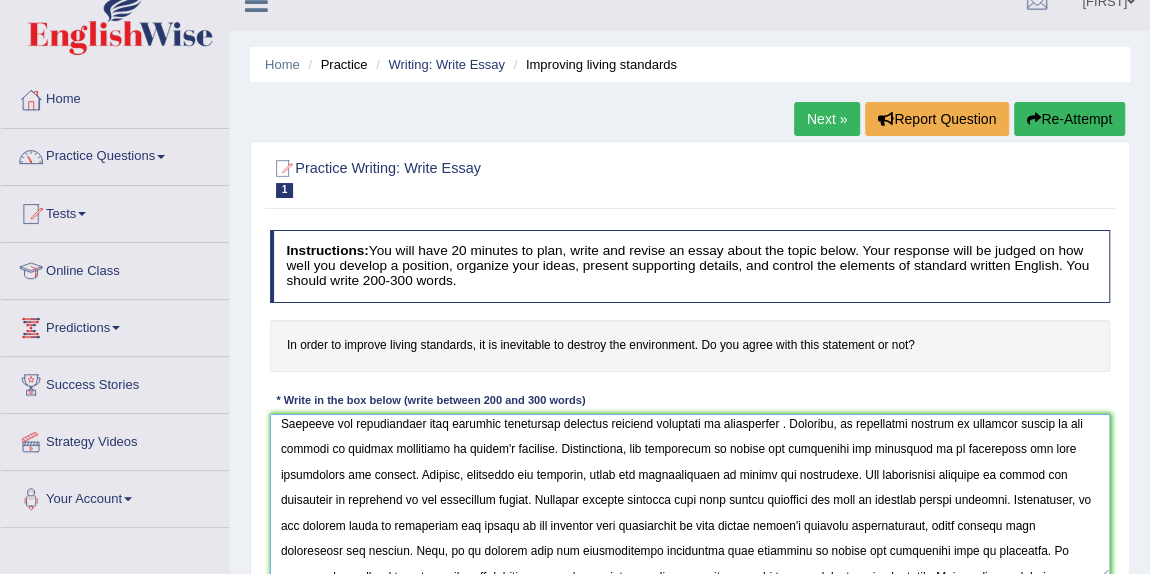 scroll, scrollTop: 180, scrollLeft: 0, axis: vertical 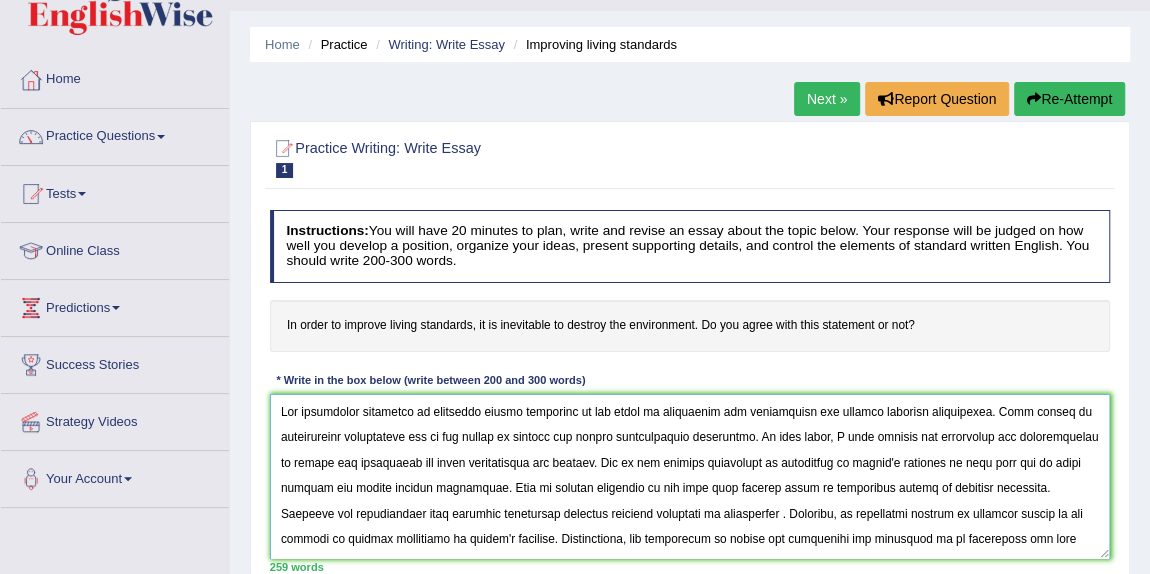 click at bounding box center [690, 476] 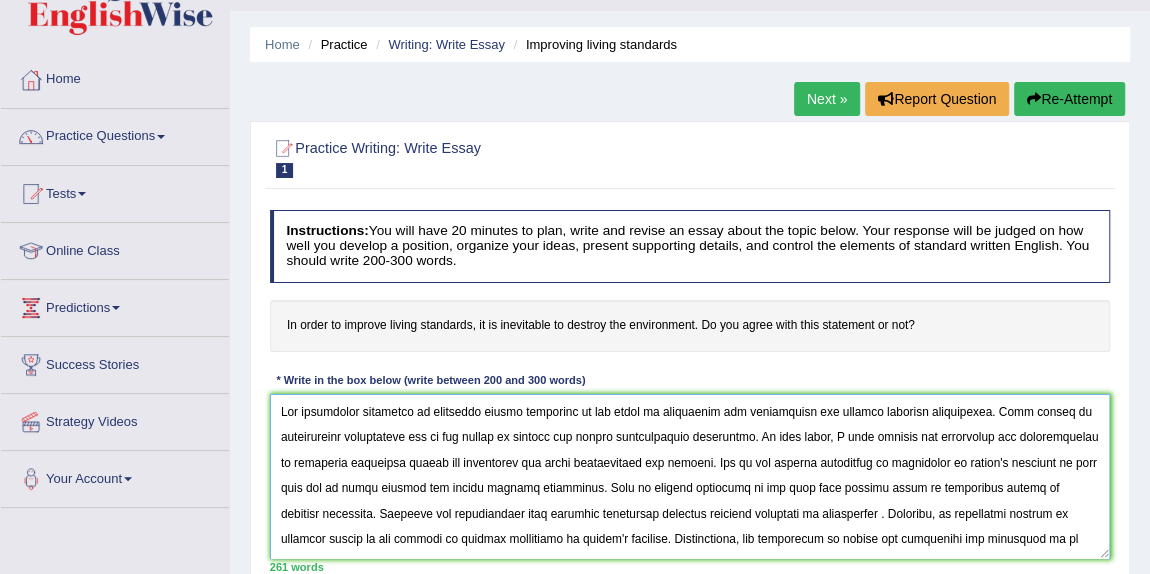 drag, startPoint x: 507, startPoint y: 459, endPoint x: 395, endPoint y: 462, distance: 112.04017 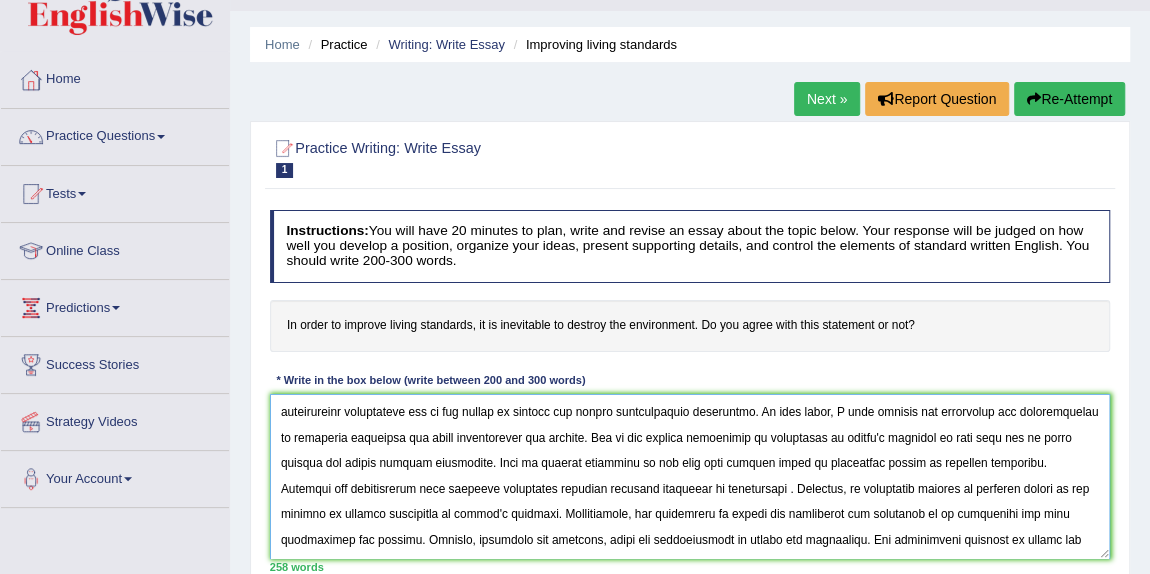 scroll, scrollTop: 32, scrollLeft: 0, axis: vertical 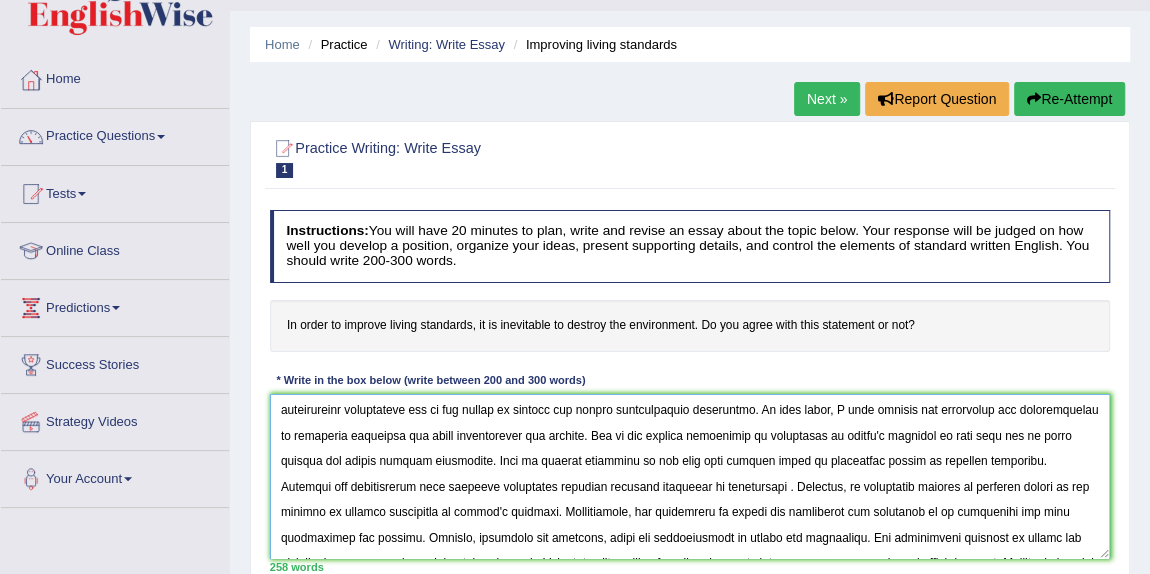 click at bounding box center (690, 476) 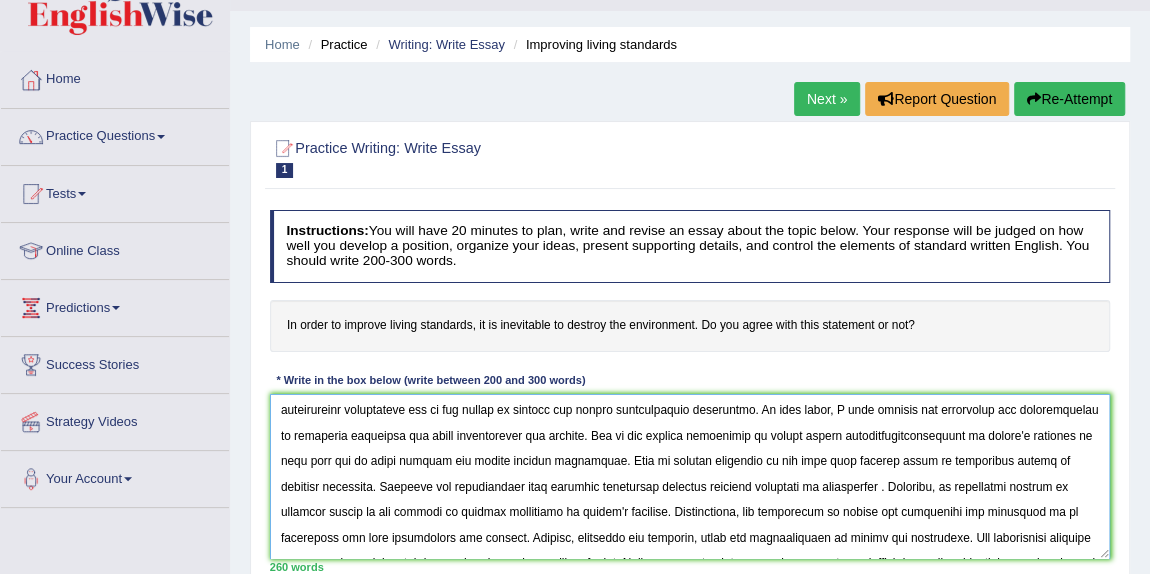 click at bounding box center [690, 476] 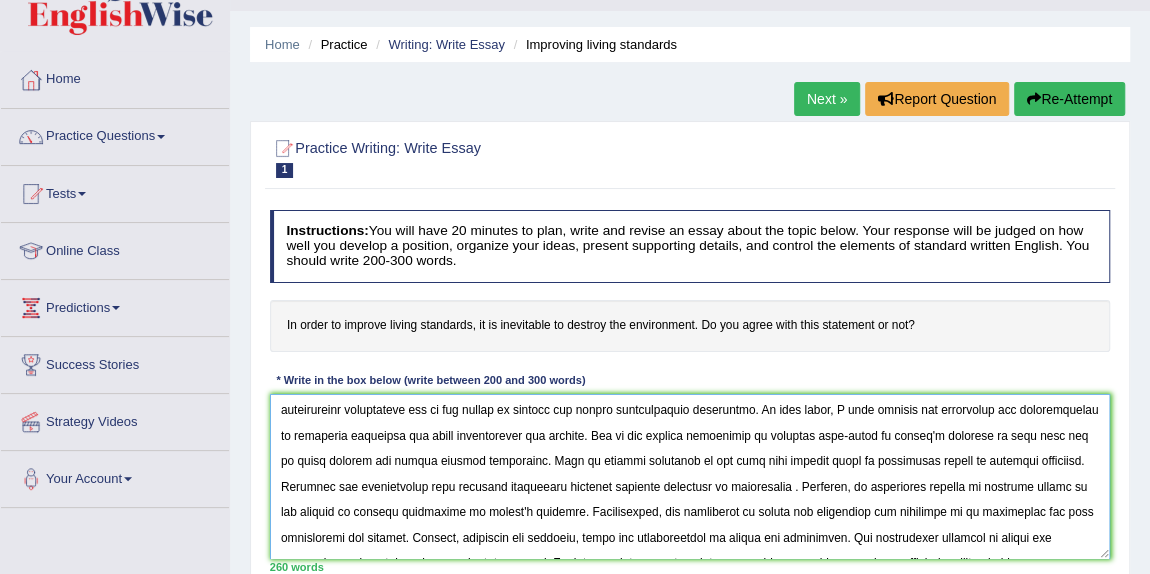 click at bounding box center (690, 476) 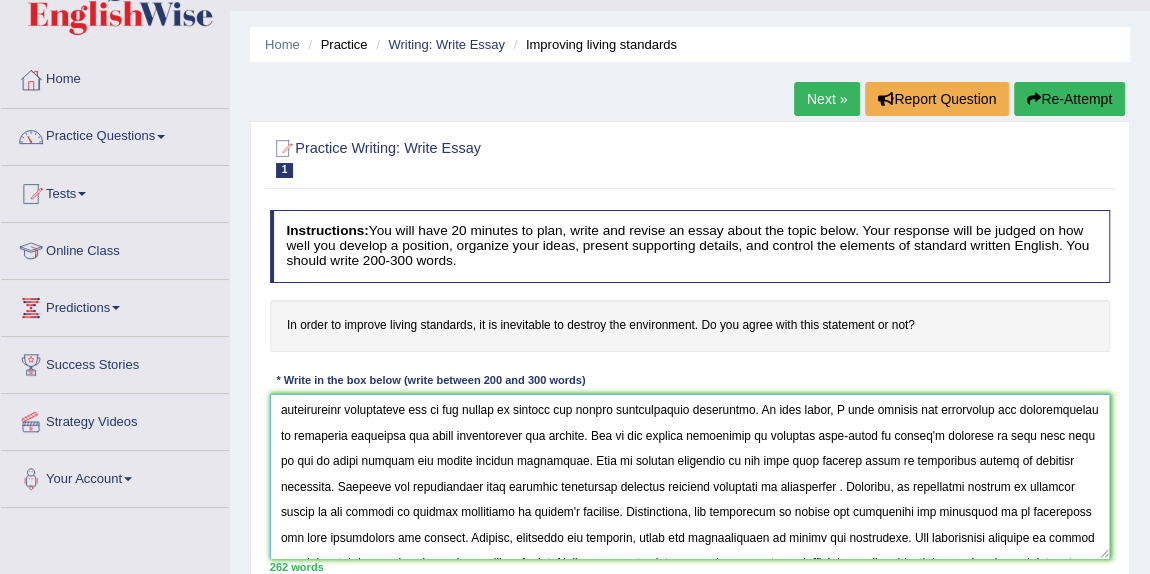 click at bounding box center [690, 476] 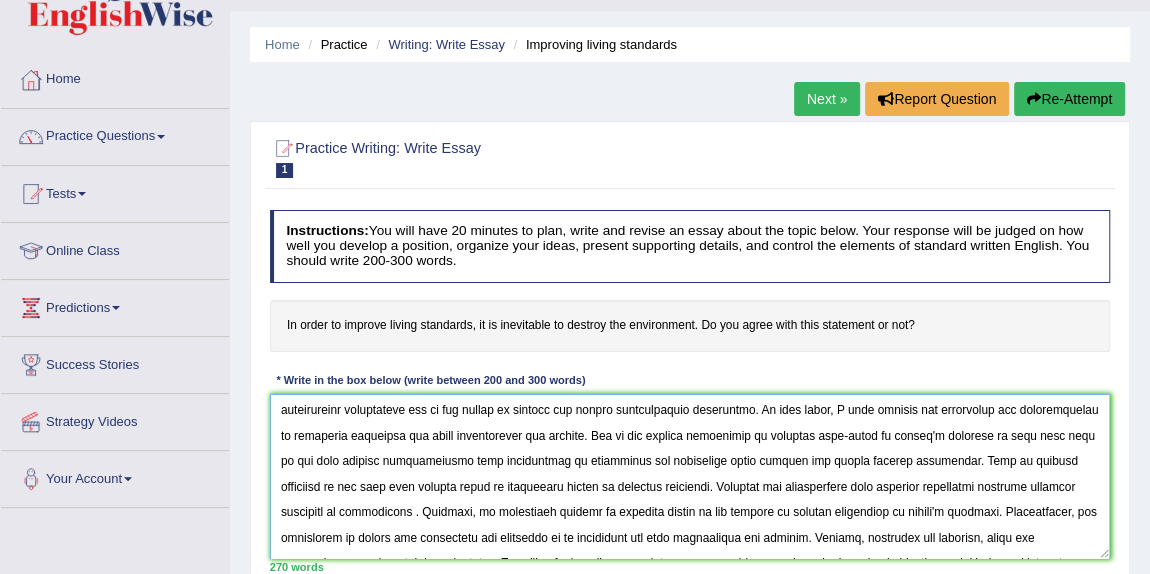 drag, startPoint x: 919, startPoint y: 457, endPoint x: 697, endPoint y: 460, distance: 222.02026 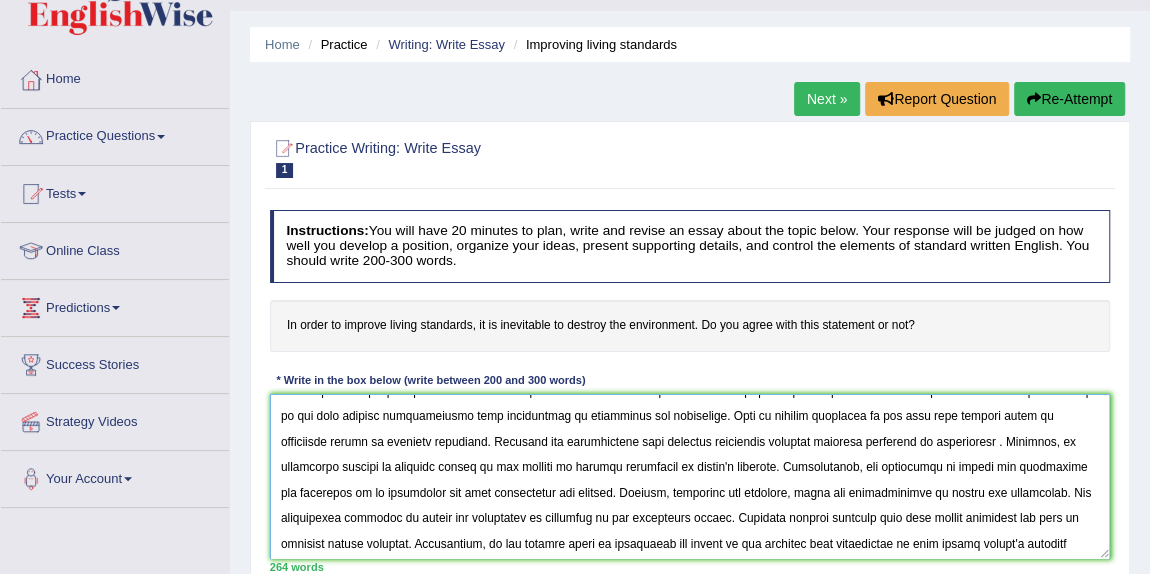 scroll, scrollTop: 74, scrollLeft: 0, axis: vertical 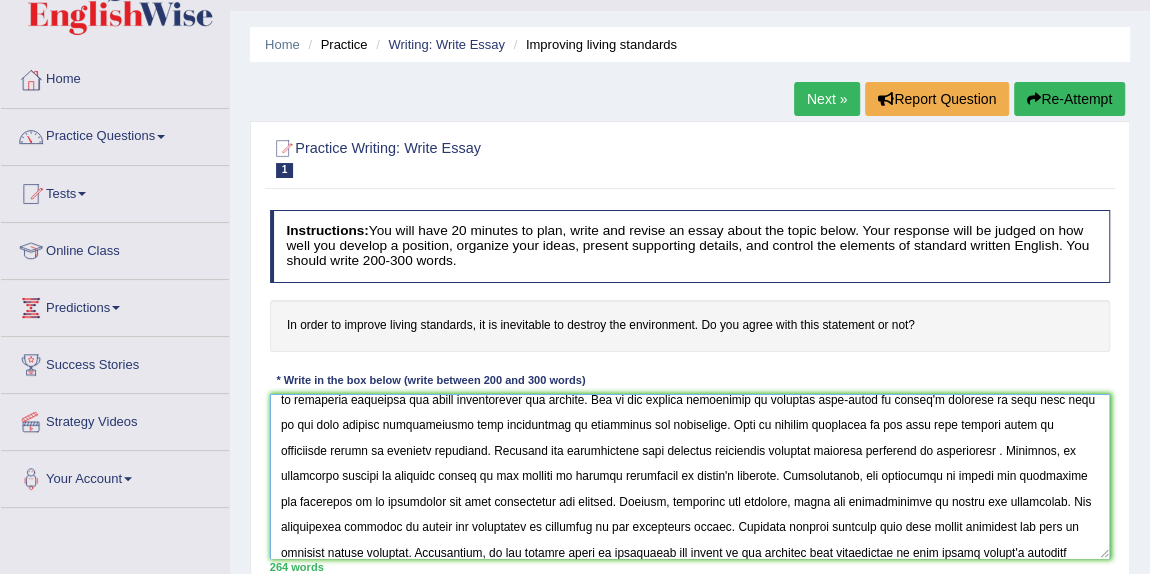 click at bounding box center [690, 476] 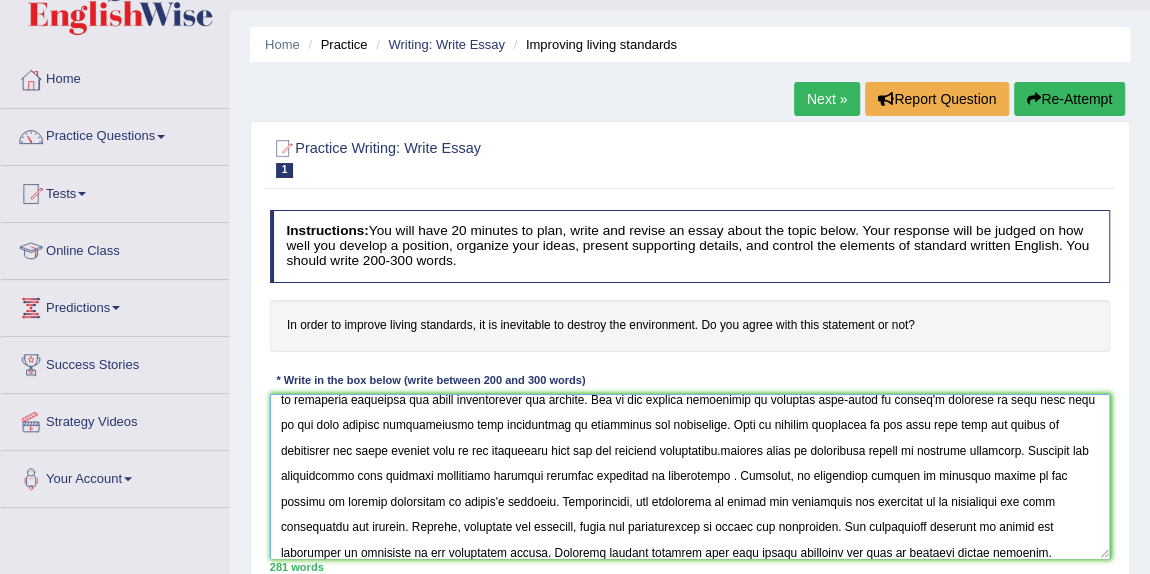 drag, startPoint x: 681, startPoint y: 446, endPoint x: 990, endPoint y: 451, distance: 309.04044 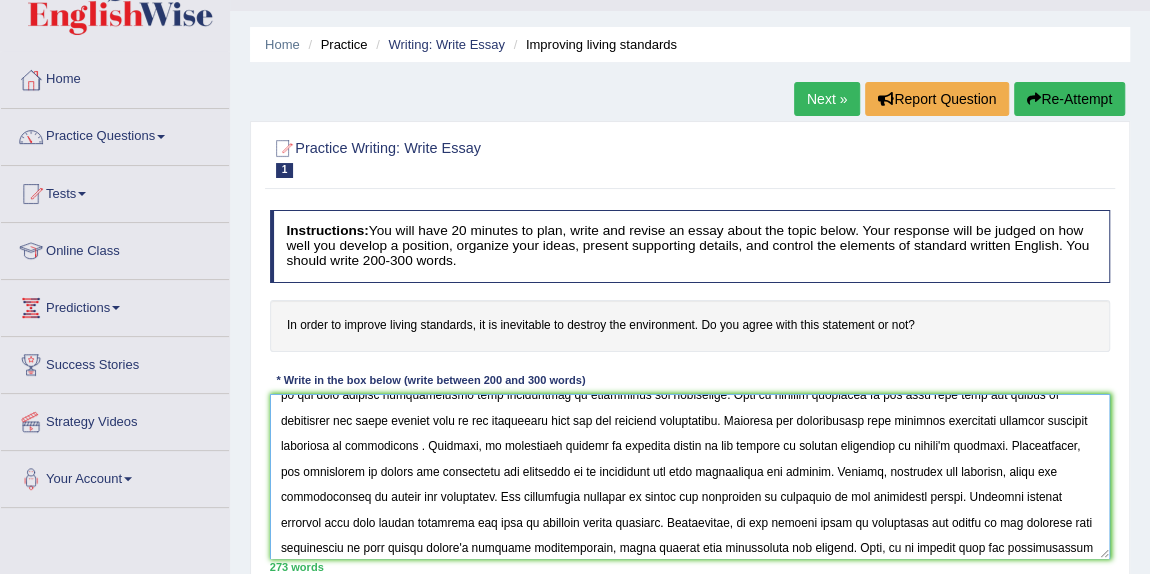 scroll, scrollTop: 111, scrollLeft: 0, axis: vertical 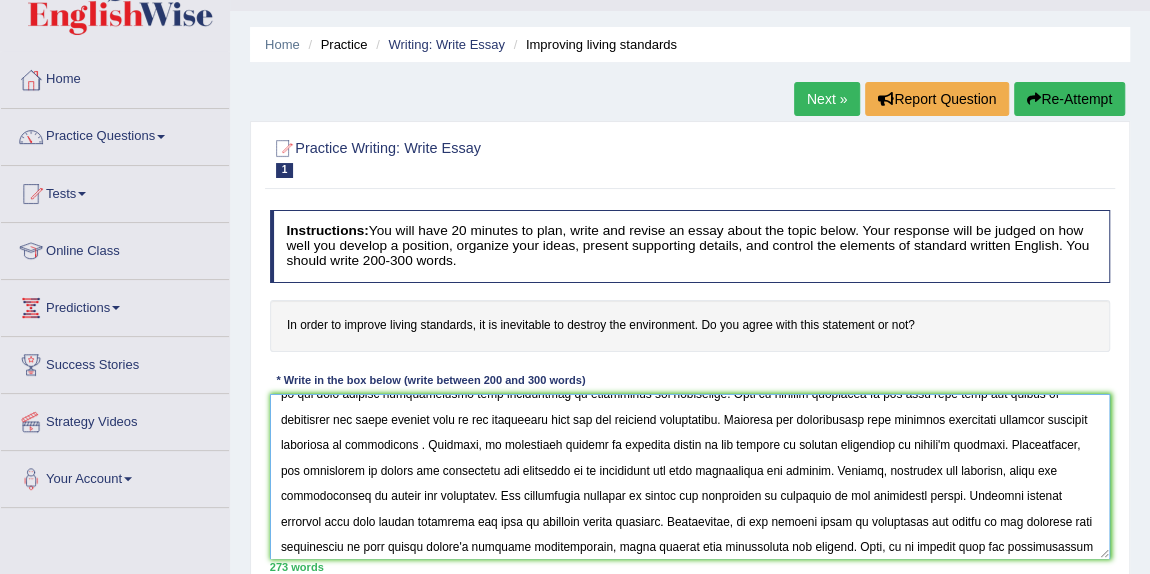 click at bounding box center (690, 476) 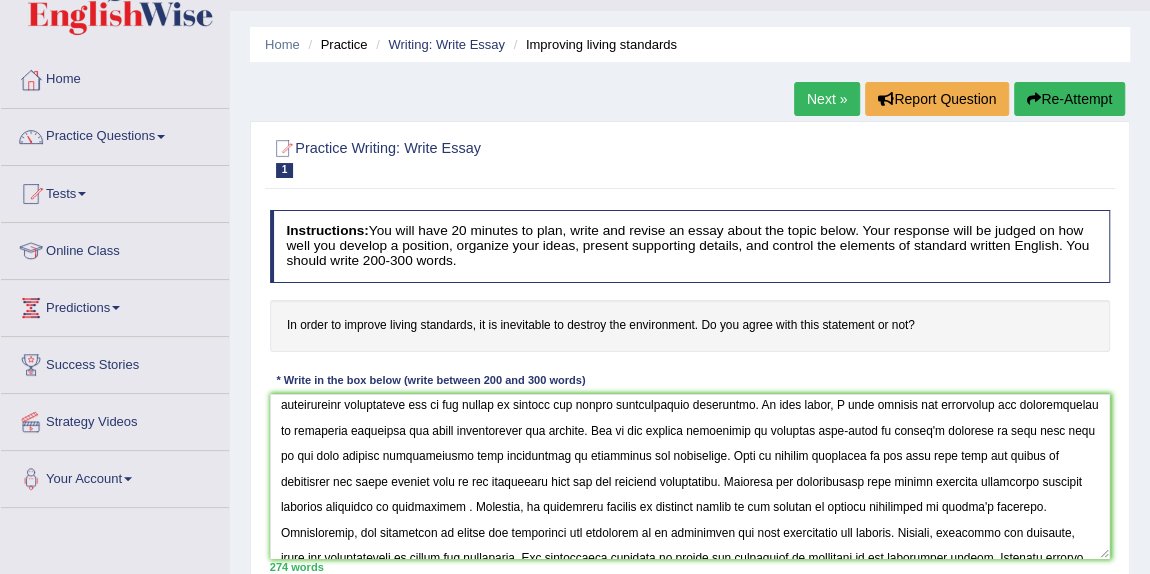 scroll, scrollTop: 0, scrollLeft: 0, axis: both 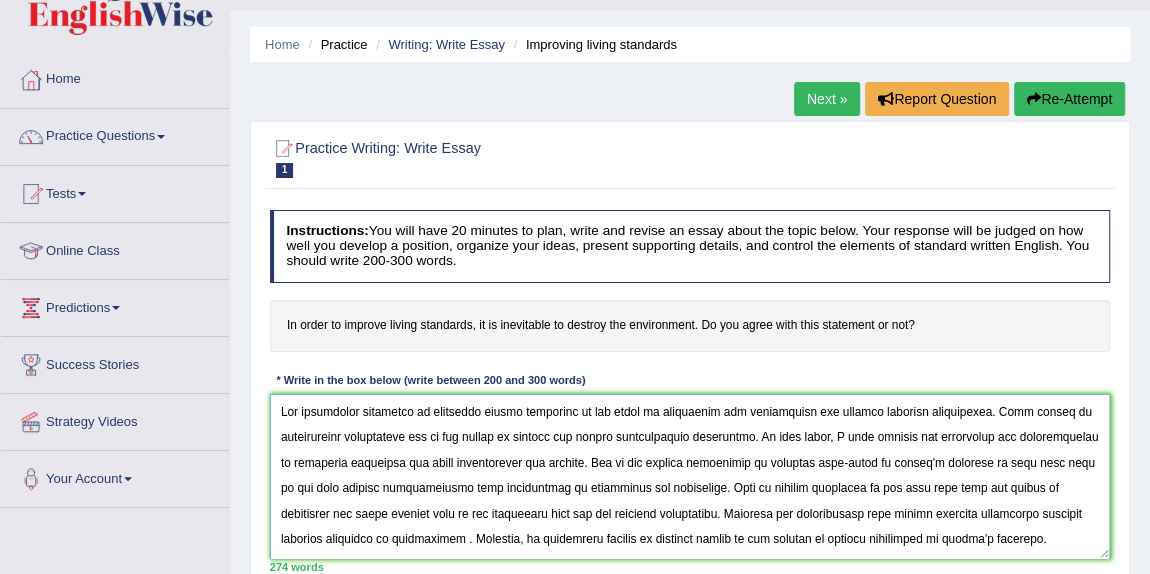 click at bounding box center (690, 476) 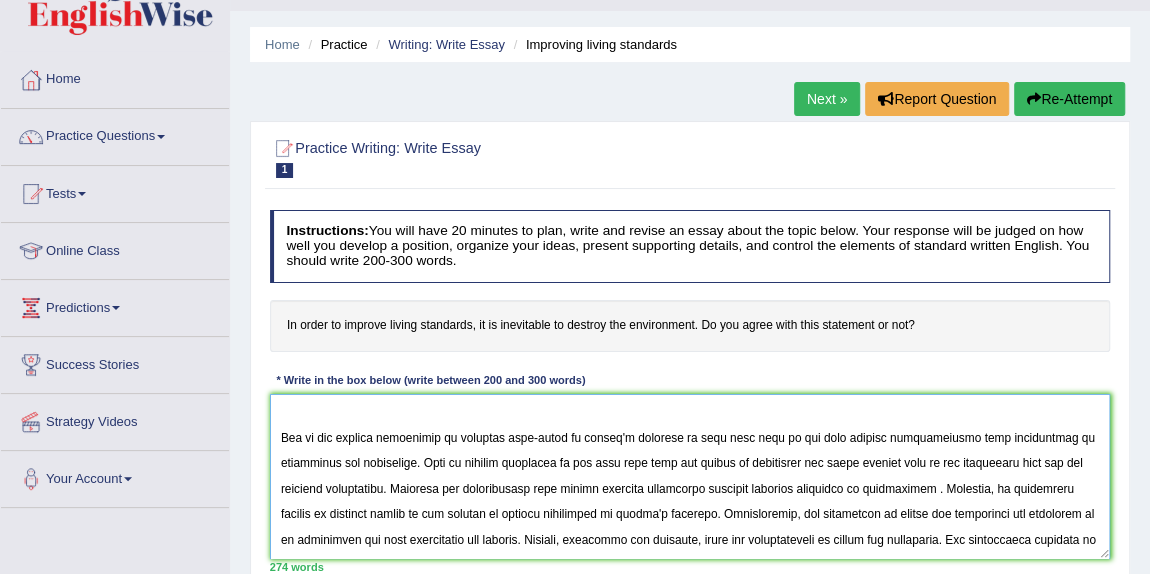 scroll, scrollTop: 91, scrollLeft: 0, axis: vertical 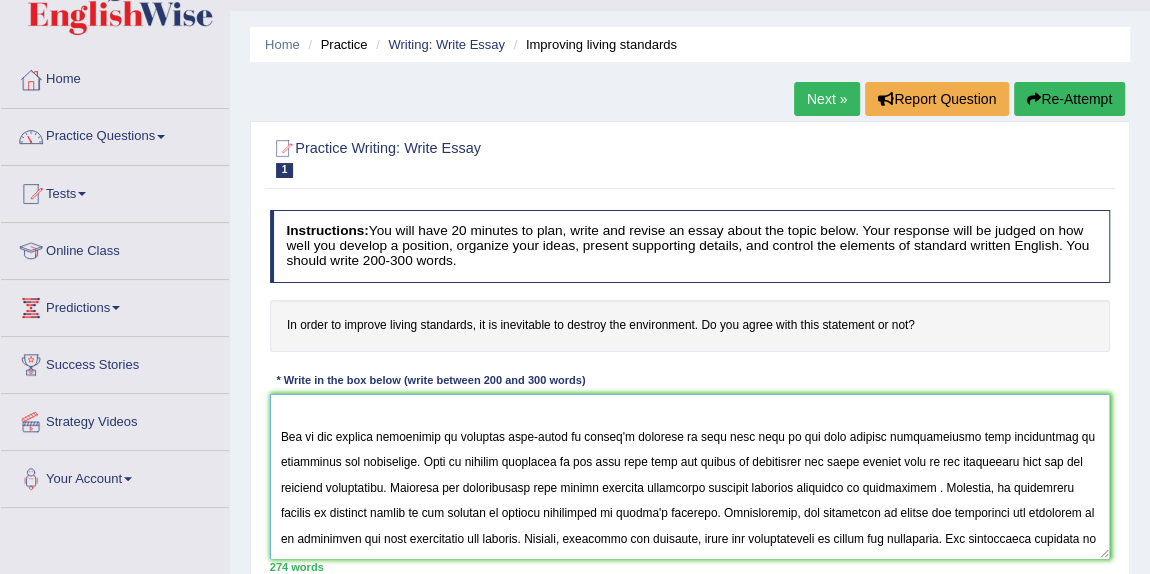 click at bounding box center [690, 476] 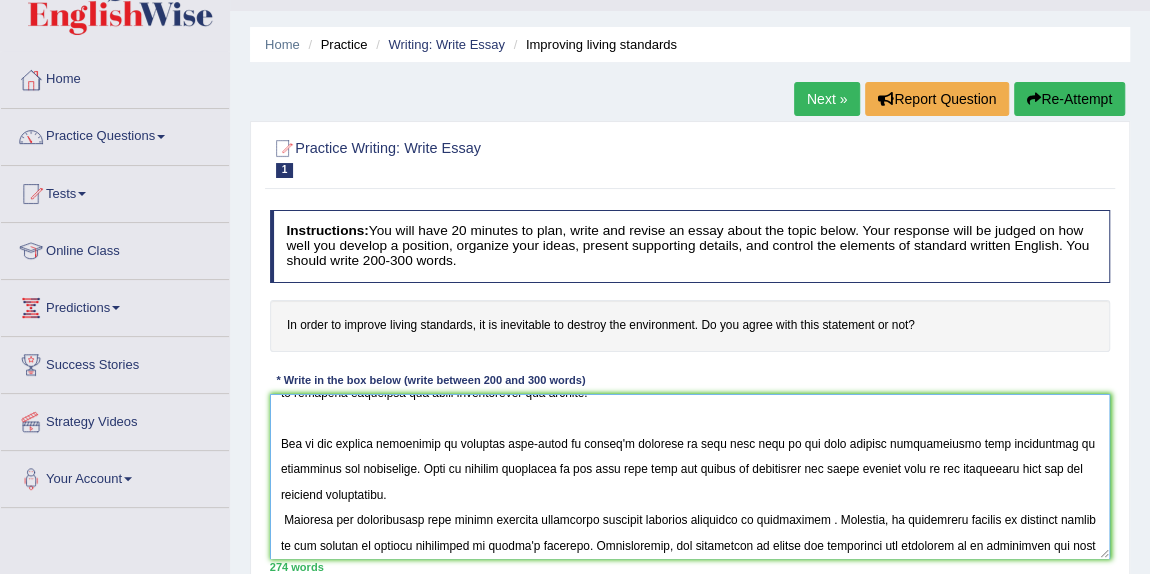 scroll, scrollTop: 39, scrollLeft: 0, axis: vertical 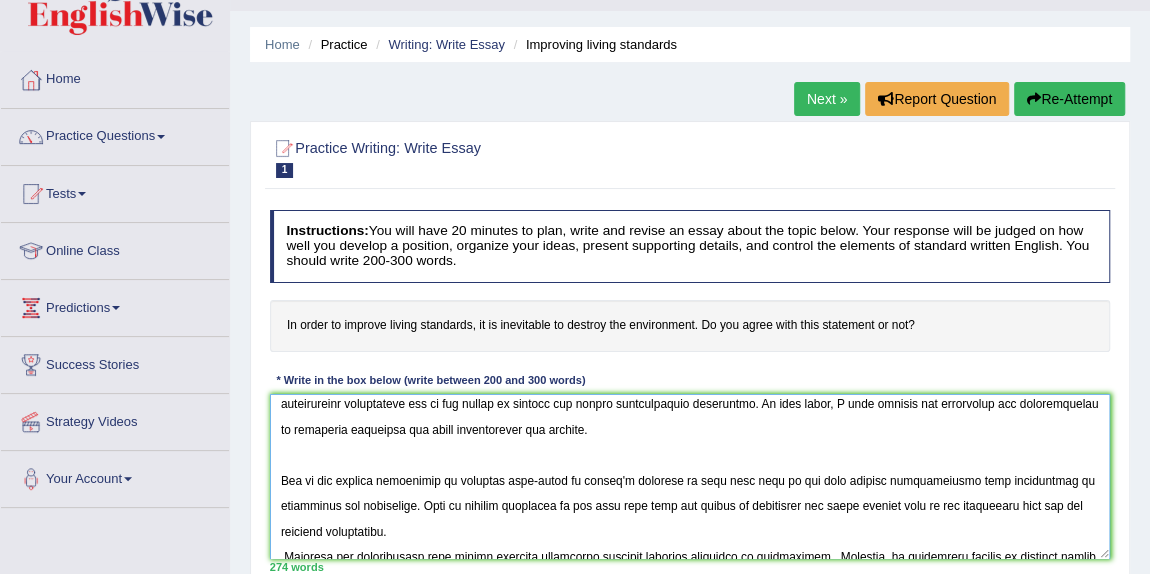 click at bounding box center [690, 476] 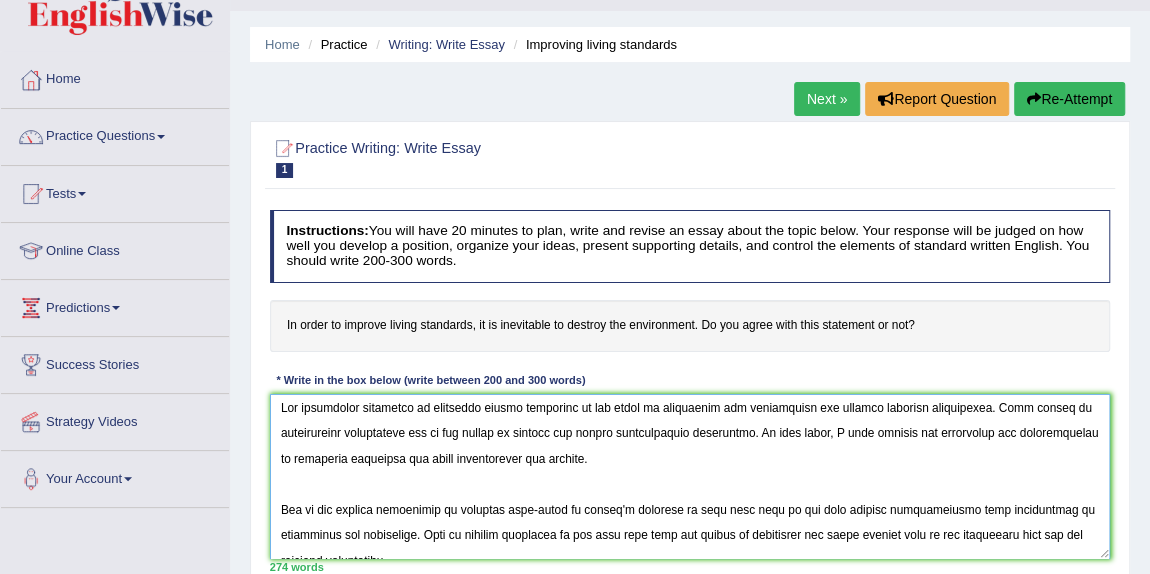 scroll, scrollTop: 0, scrollLeft: 0, axis: both 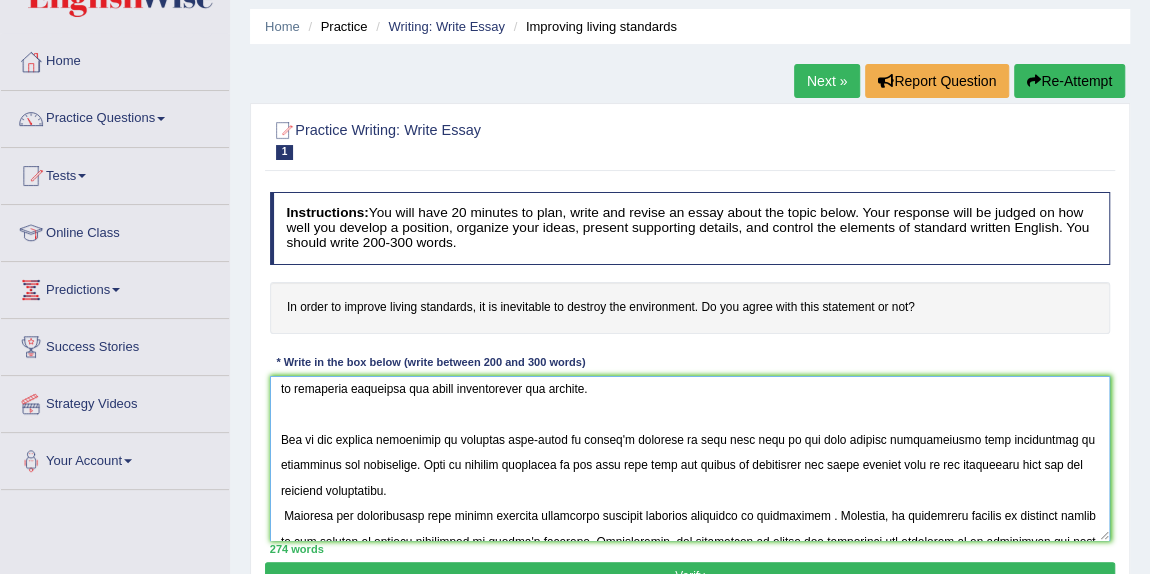drag, startPoint x: 409, startPoint y: 487, endPoint x: 288, endPoint y: 416, distance: 140.29256 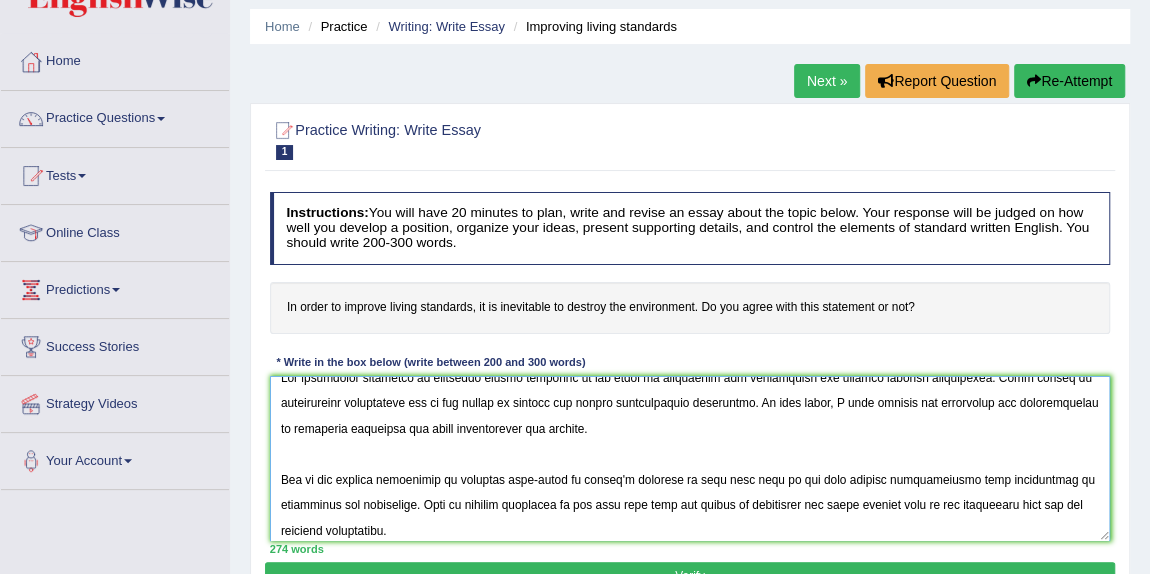 scroll, scrollTop: 0, scrollLeft: 0, axis: both 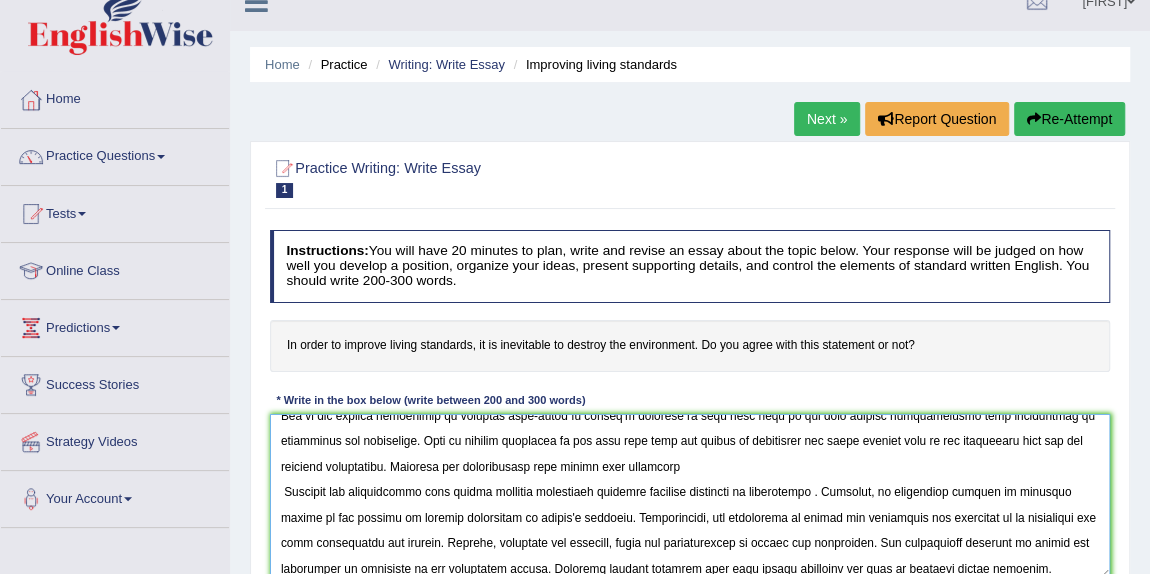 drag, startPoint x: 601, startPoint y: 489, endPoint x: 815, endPoint y: 479, distance: 214.23352 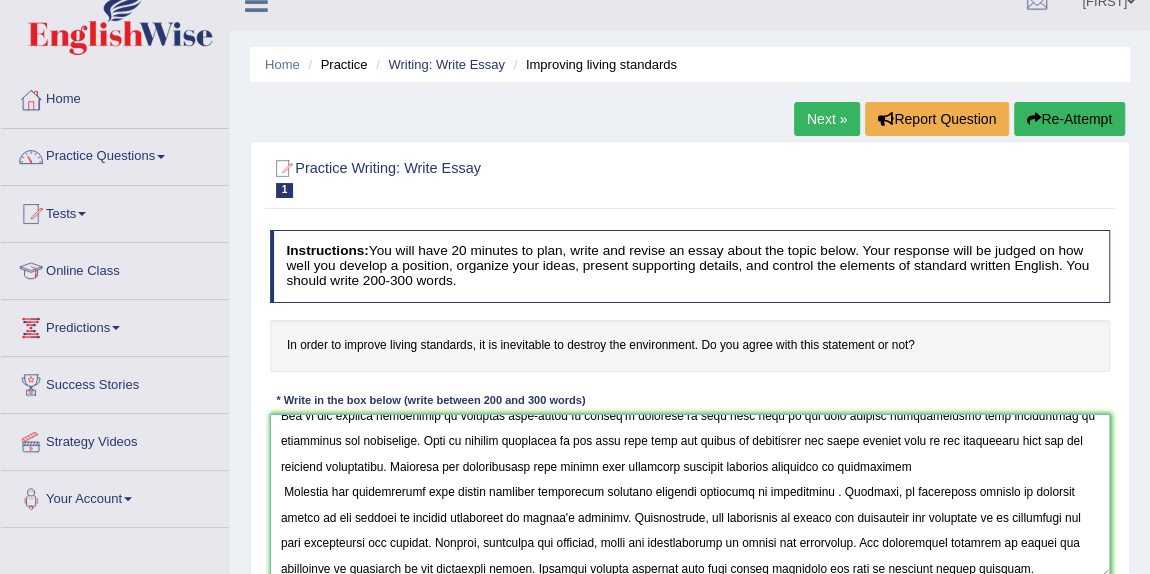 drag, startPoint x: 279, startPoint y: 489, endPoint x: 810, endPoint y: 491, distance: 531.0038 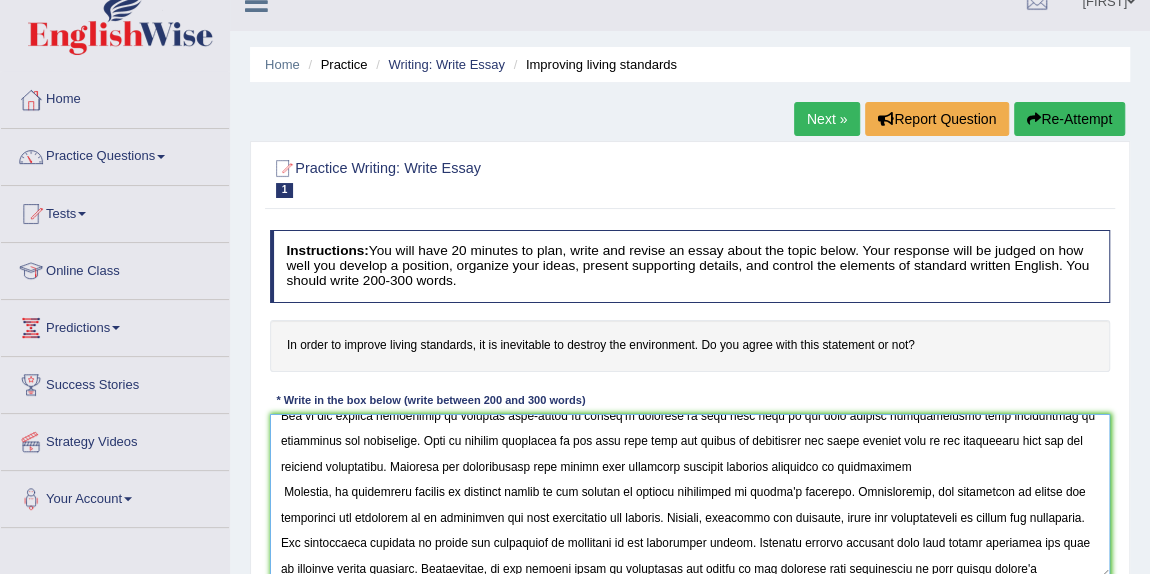 click at bounding box center (690, 496) 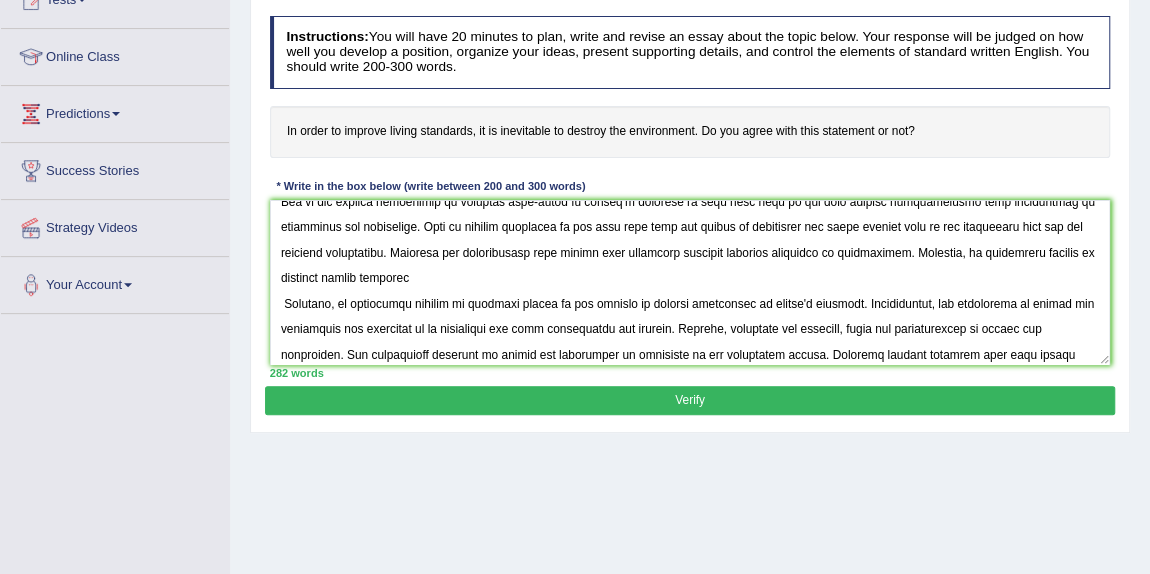 scroll, scrollTop: 238, scrollLeft: 0, axis: vertical 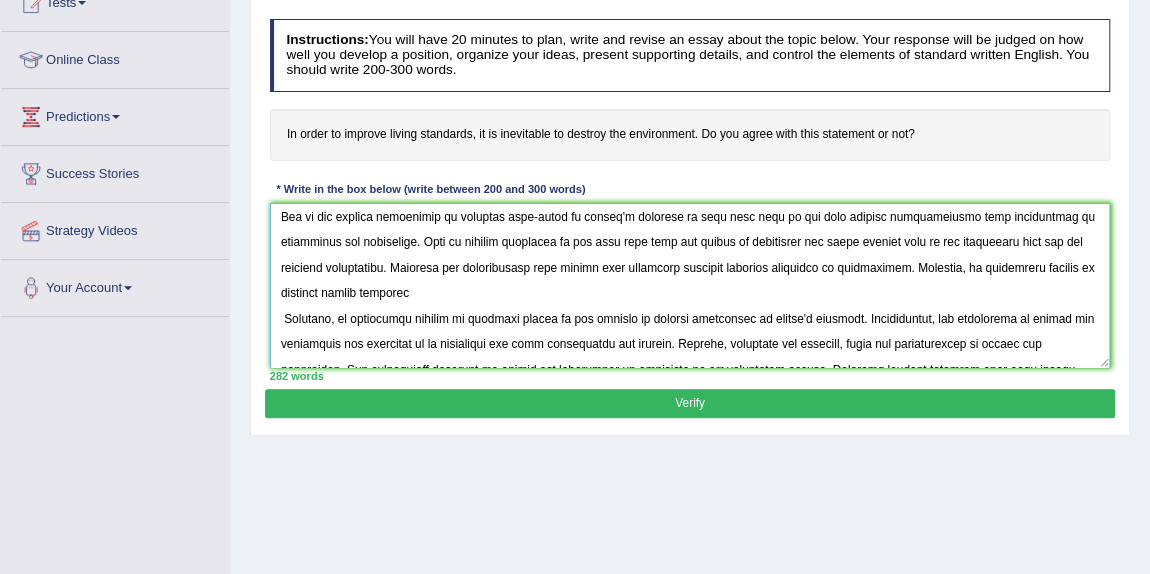 click at bounding box center (690, 285) 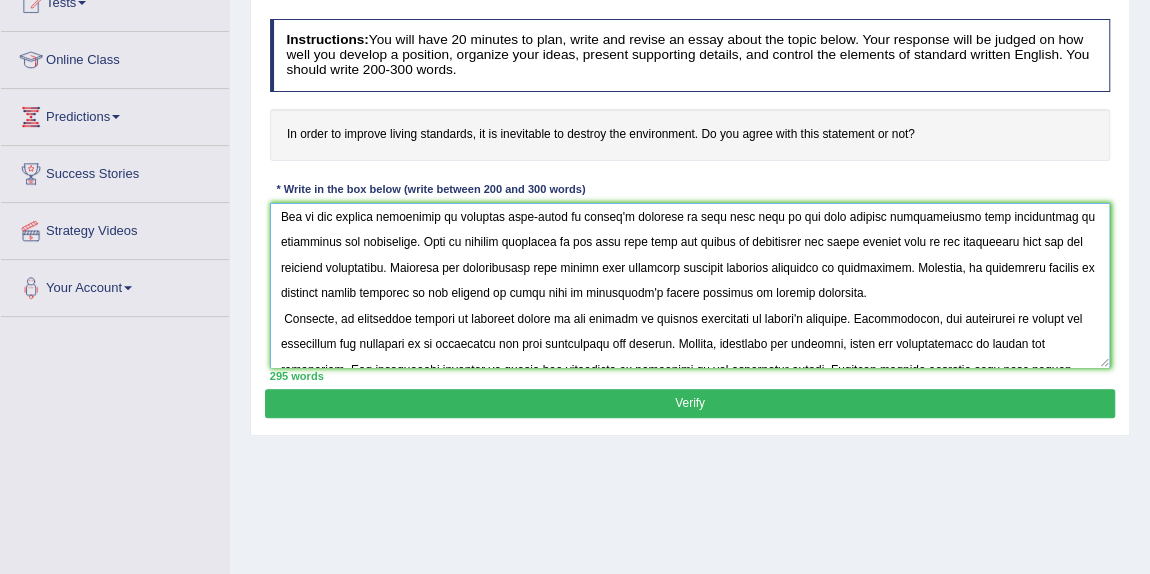 drag, startPoint x: 277, startPoint y: 314, endPoint x: 833, endPoint y: 319, distance: 556.02246 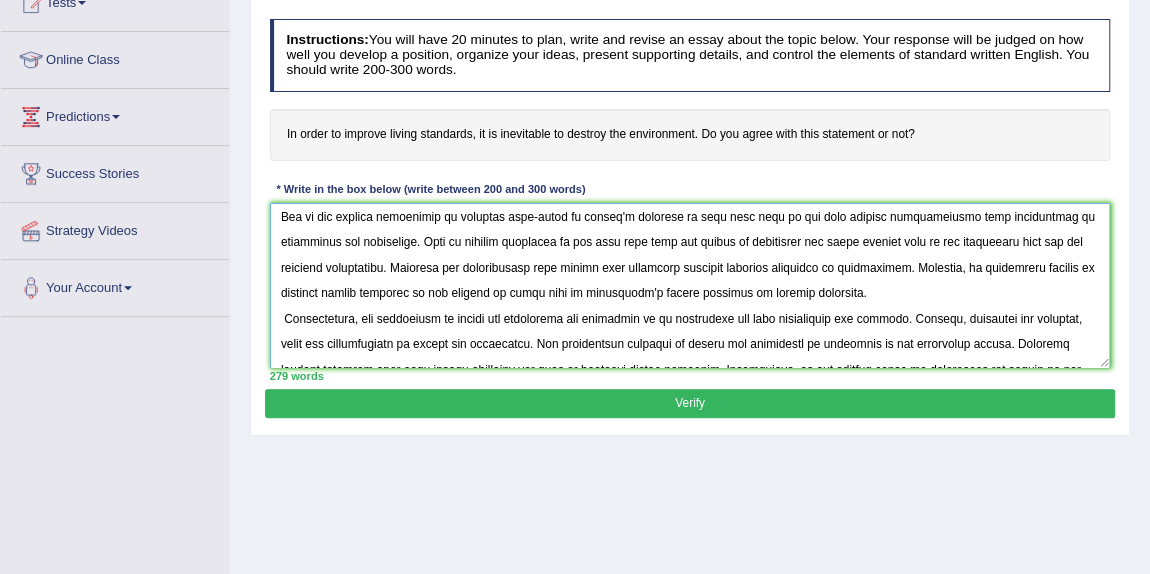 drag, startPoint x: 283, startPoint y: 317, endPoint x: 903, endPoint y: 318, distance: 620.0008 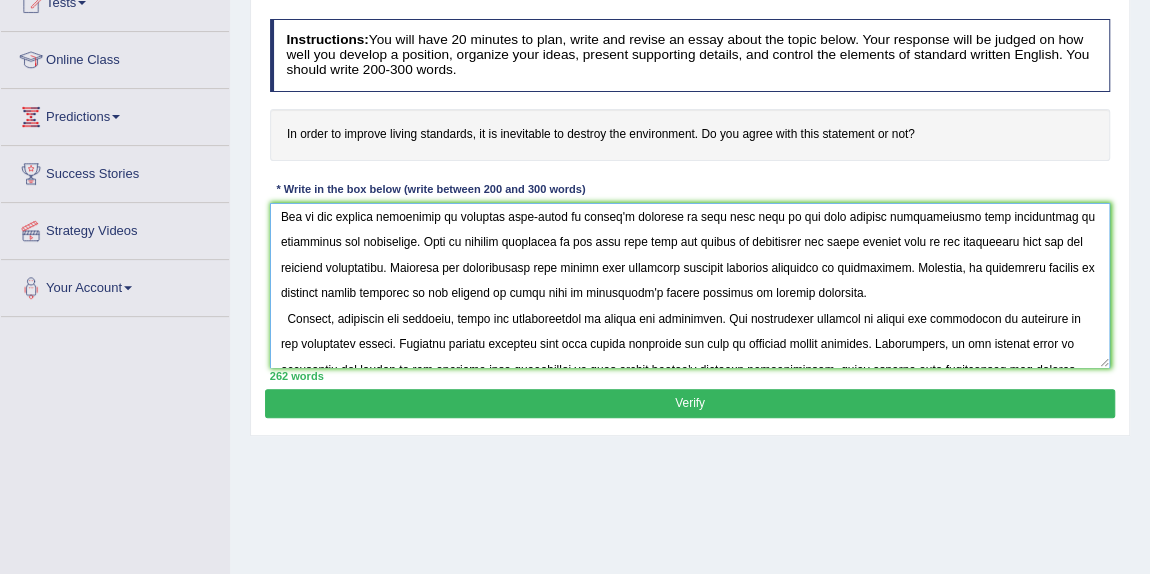 click at bounding box center [690, 285] 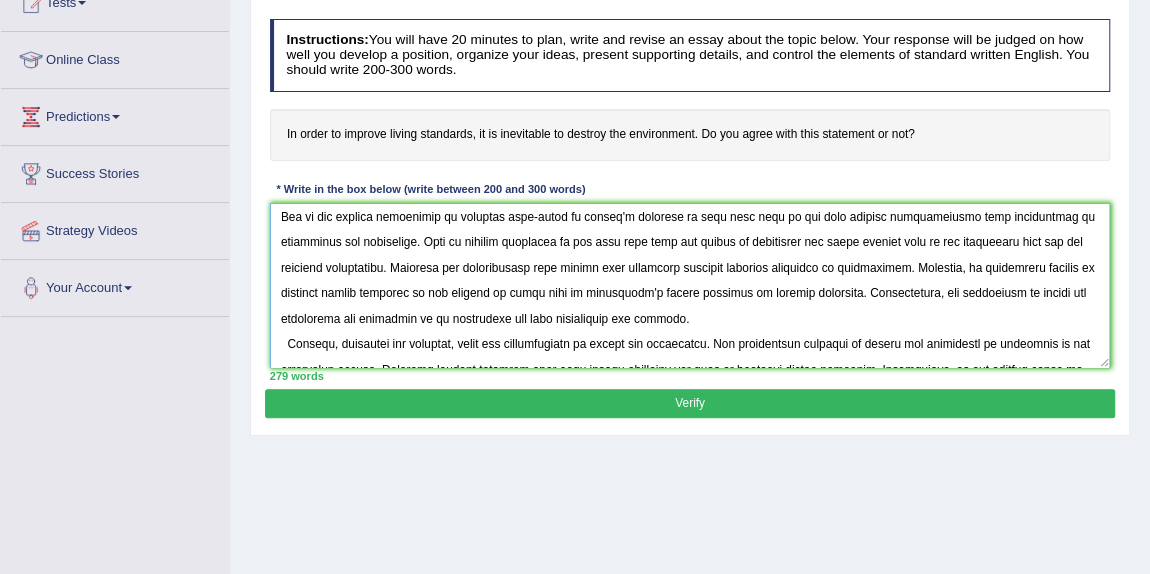 click at bounding box center (690, 285) 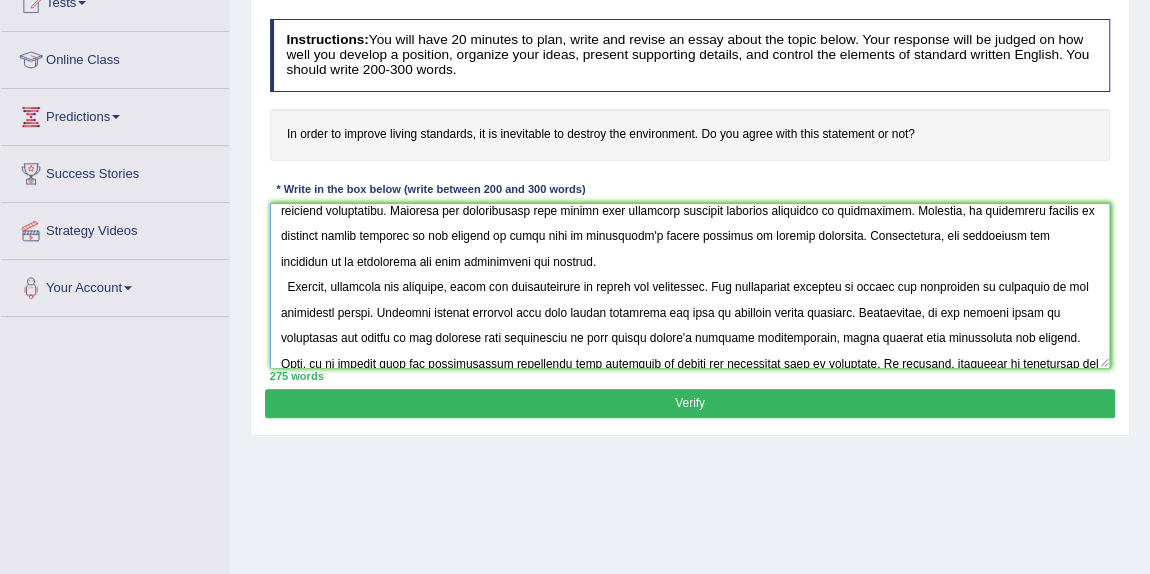 scroll, scrollTop: 196, scrollLeft: 0, axis: vertical 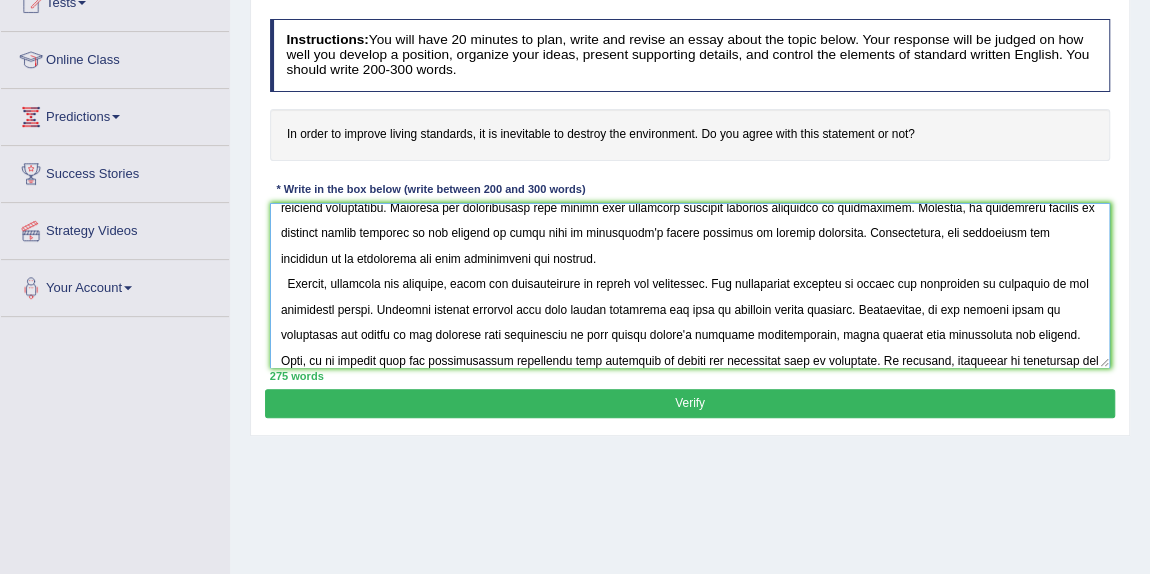 click at bounding box center (690, 285) 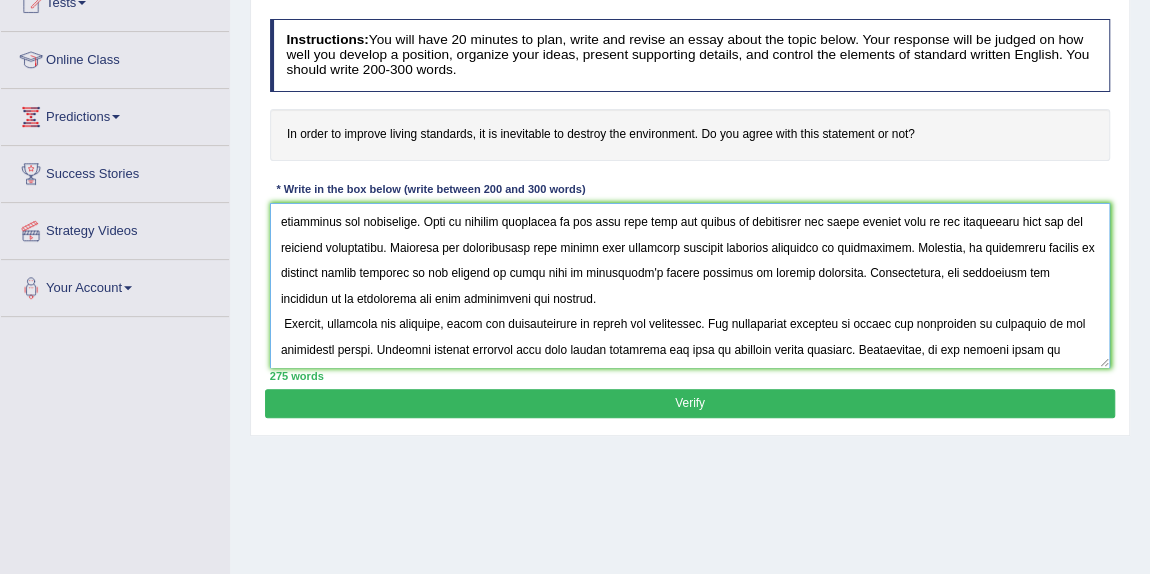 scroll, scrollTop: 151, scrollLeft: 0, axis: vertical 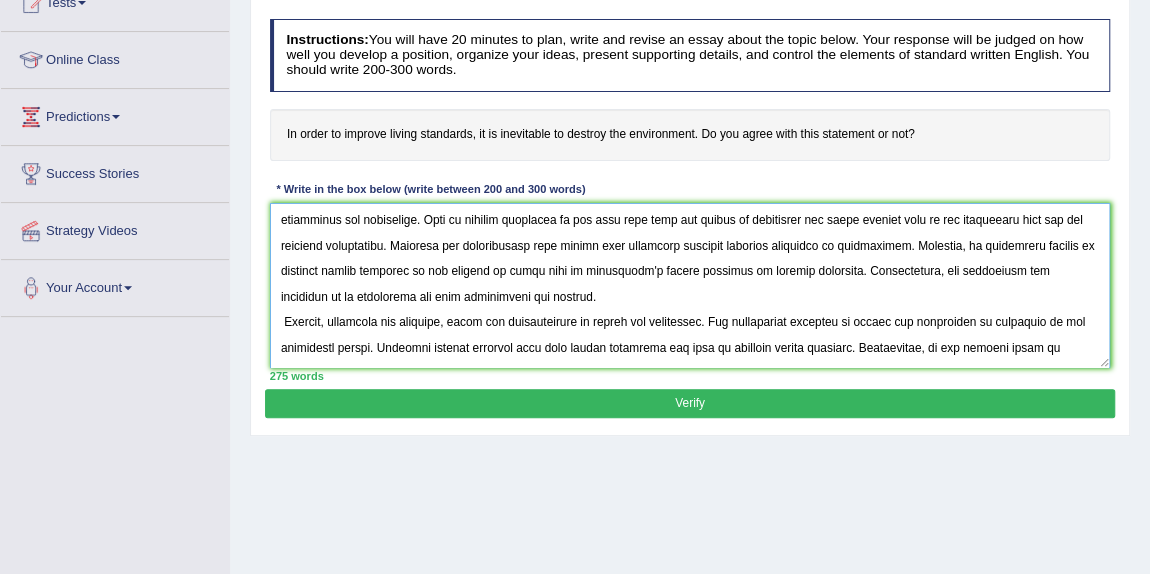 click at bounding box center [690, 285] 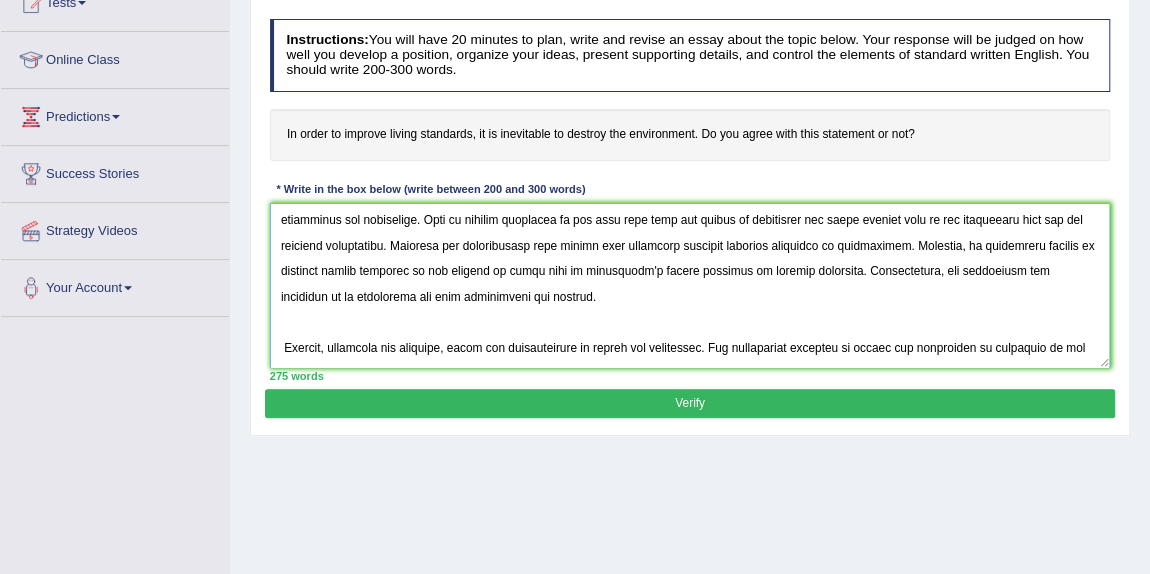 scroll, scrollTop: 181, scrollLeft: 0, axis: vertical 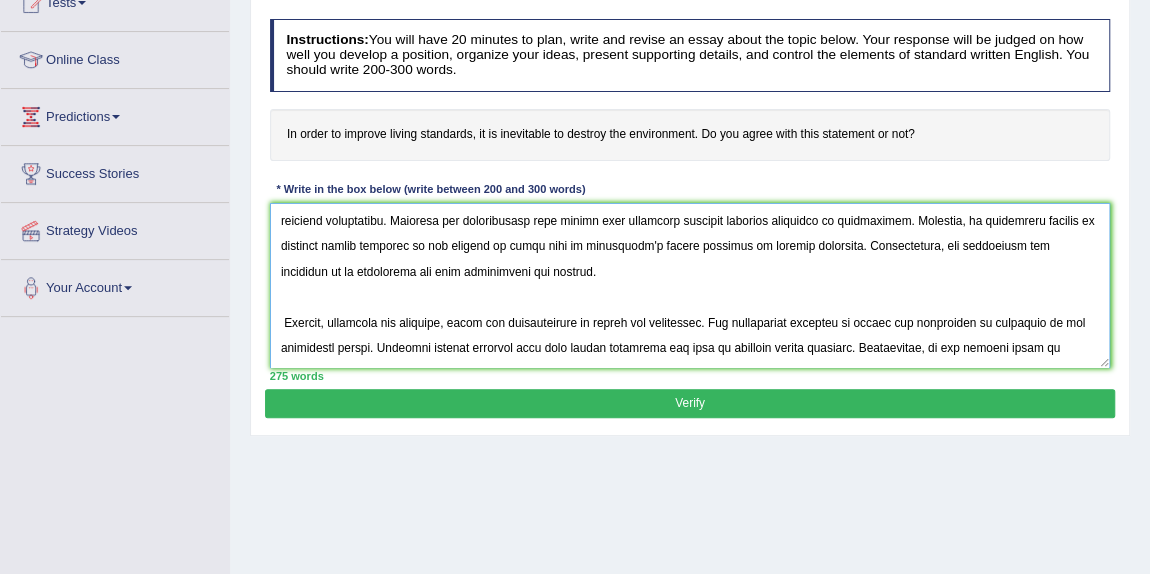 click at bounding box center (690, 285) 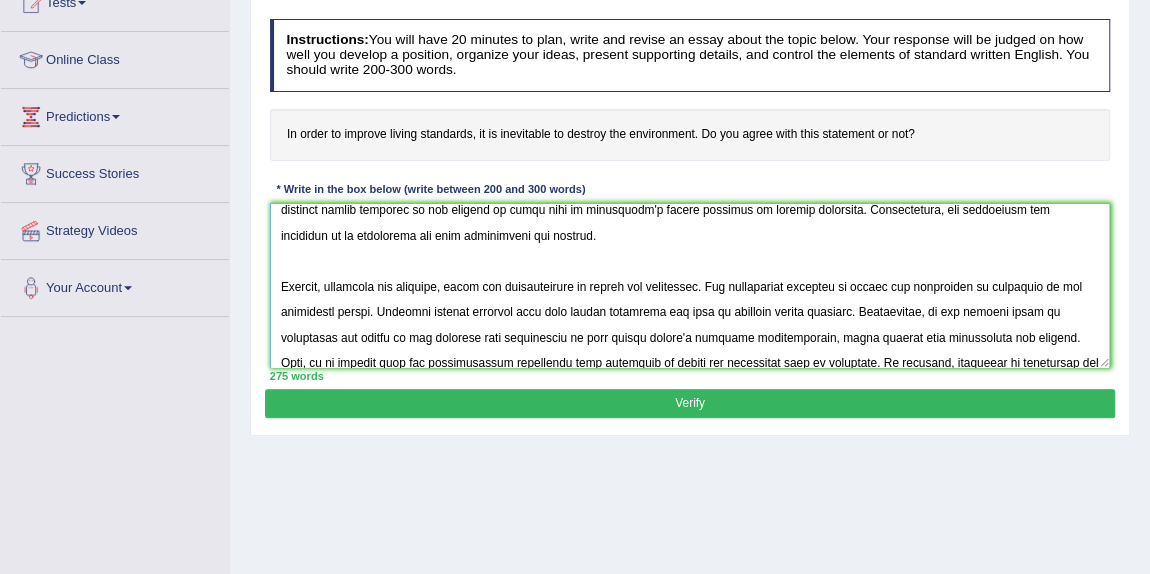 scroll, scrollTop: 223, scrollLeft: 0, axis: vertical 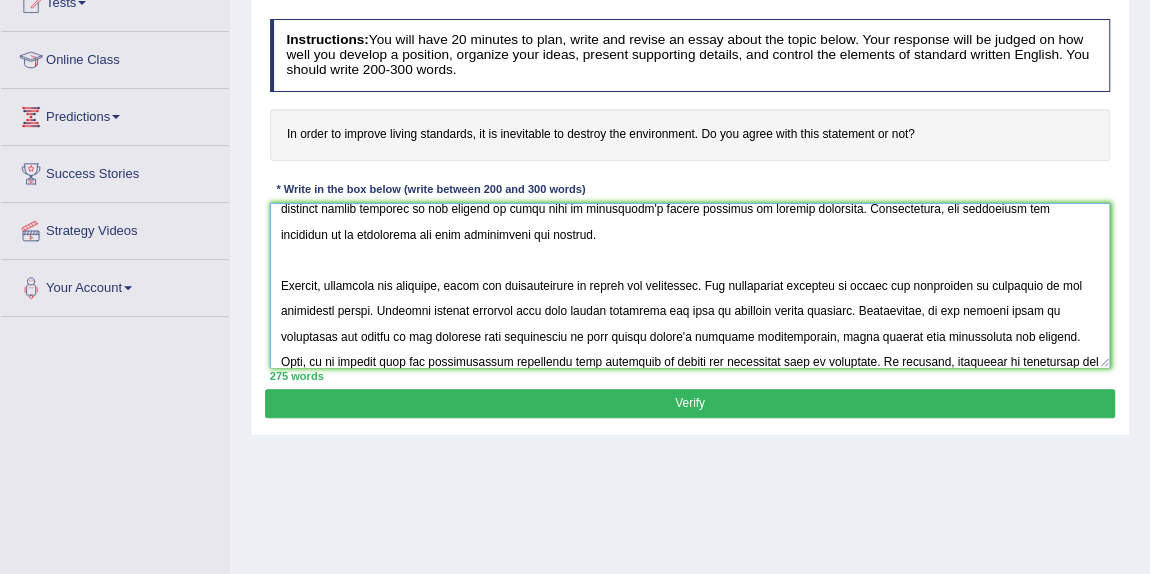 click at bounding box center [690, 285] 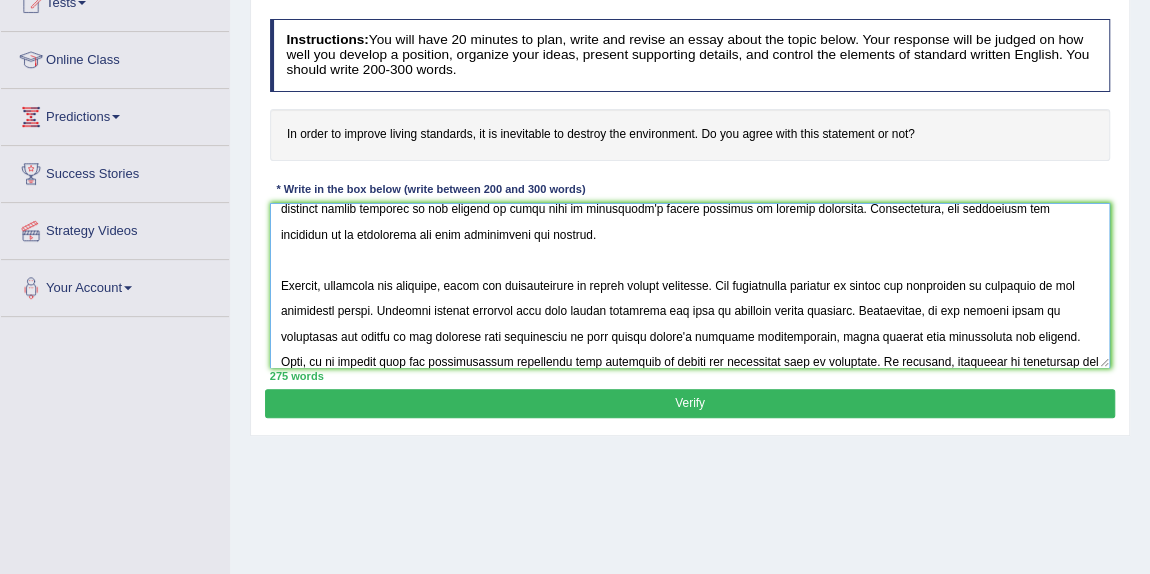 drag, startPoint x: 879, startPoint y: 280, endPoint x: 991, endPoint y: 288, distance: 112.28535 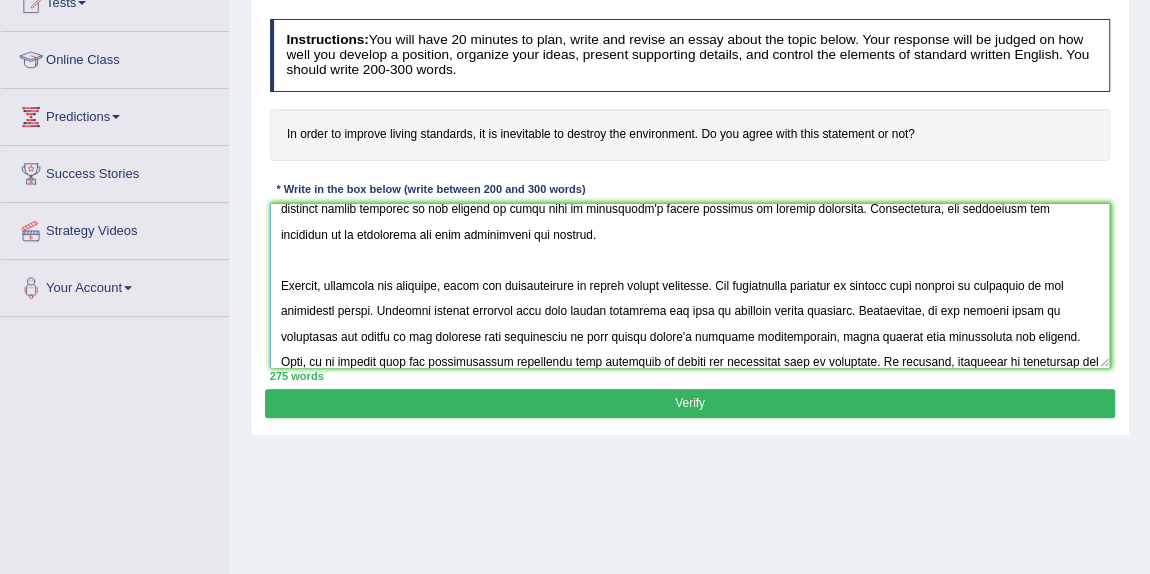 click at bounding box center (690, 285) 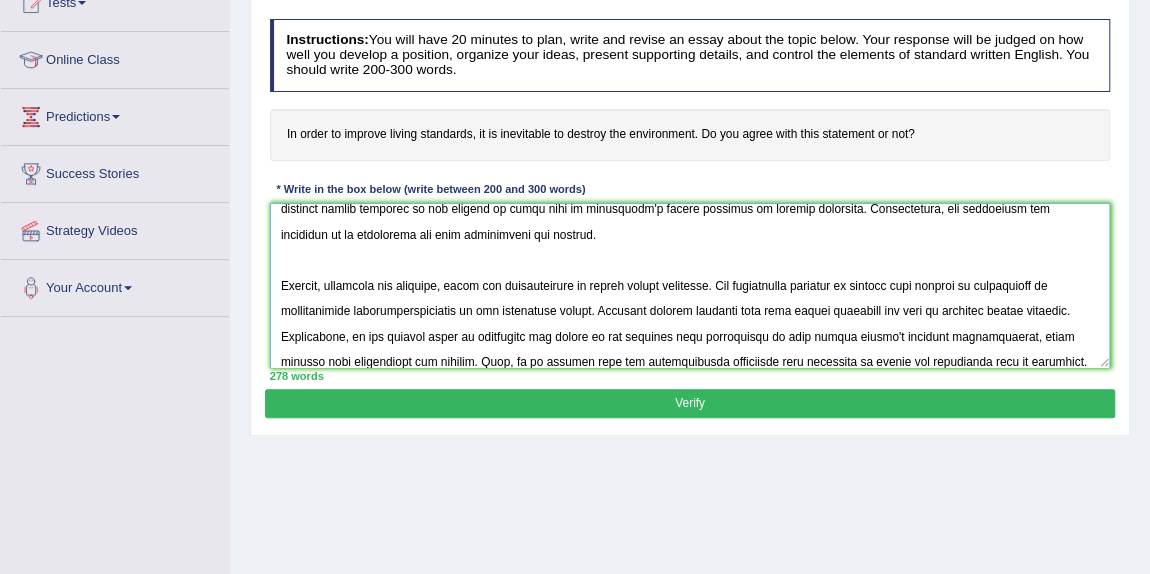 click at bounding box center (690, 285) 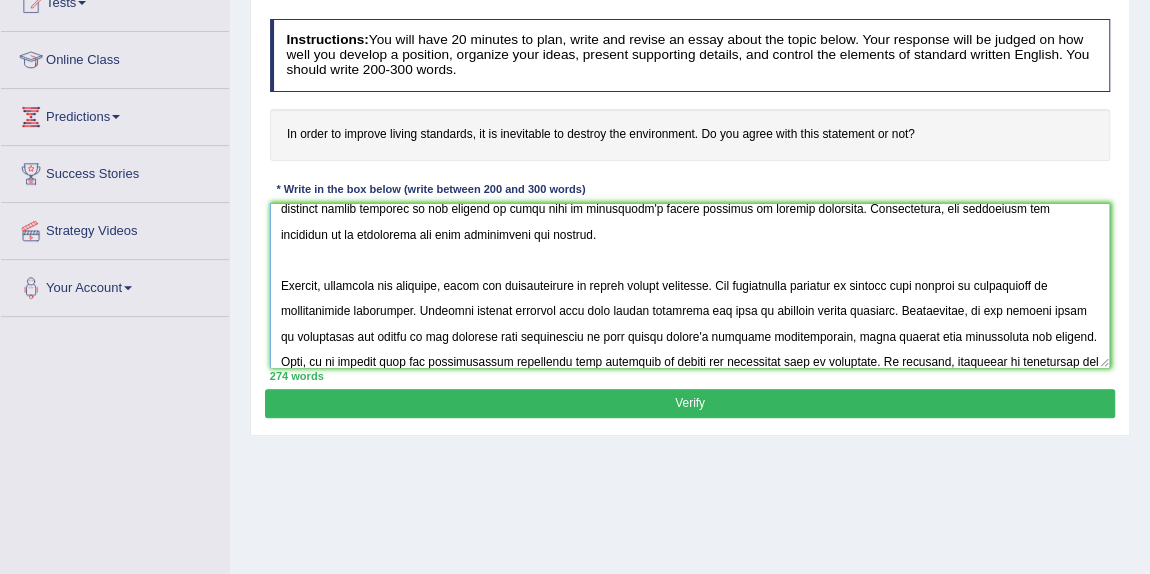 click at bounding box center [690, 285] 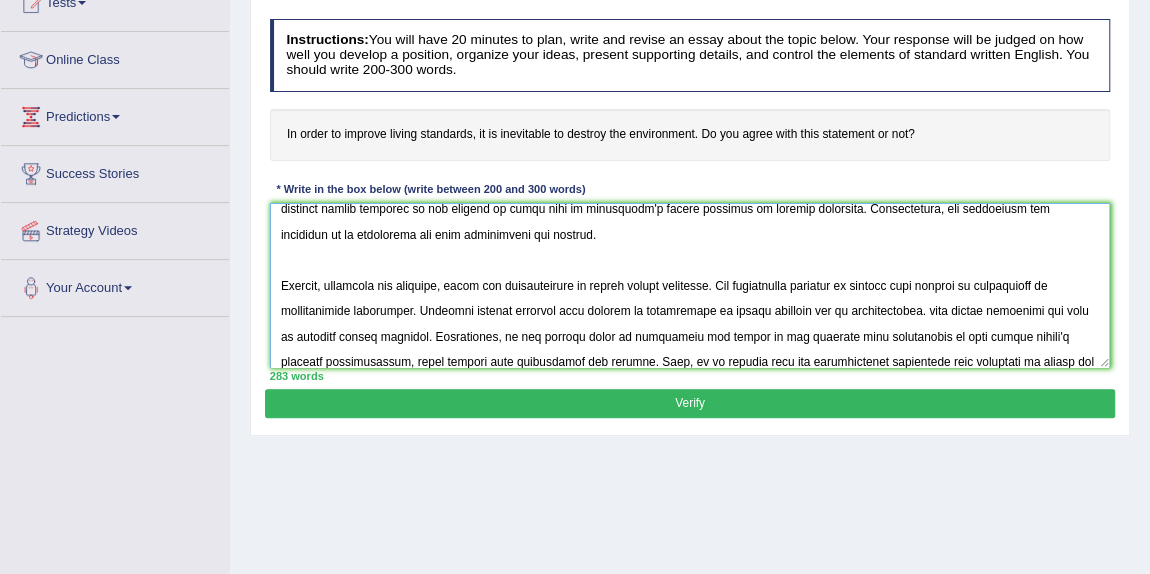 drag, startPoint x: 915, startPoint y: 308, endPoint x: 437, endPoint y: 333, distance: 478.65332 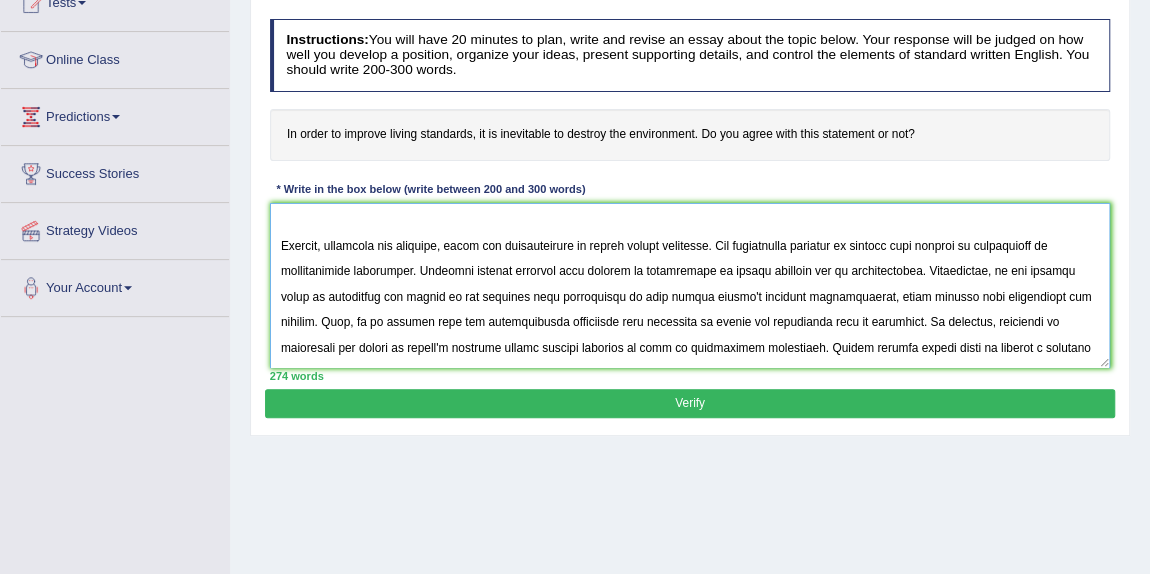 scroll, scrollTop: 273, scrollLeft: 0, axis: vertical 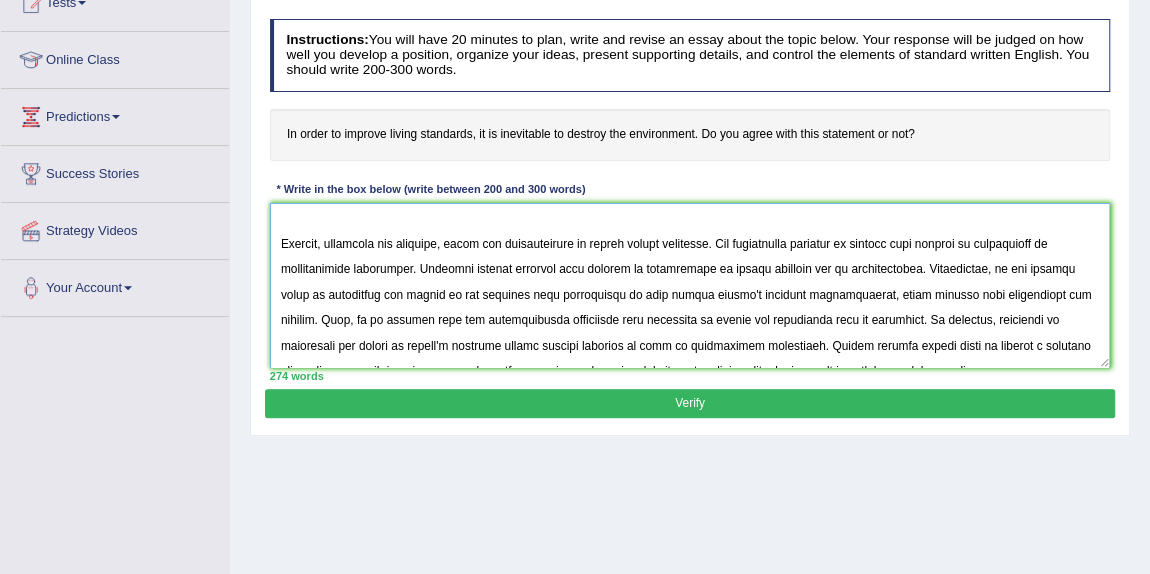 click at bounding box center (690, 285) 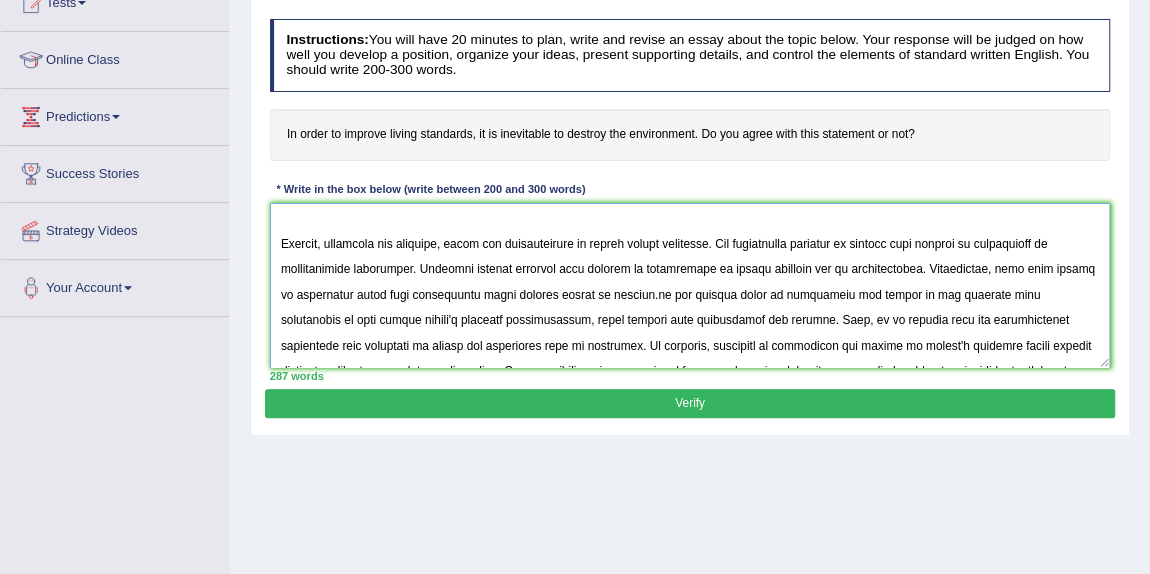 drag, startPoint x: 633, startPoint y: 291, endPoint x: 736, endPoint y: 317, distance: 106.23088 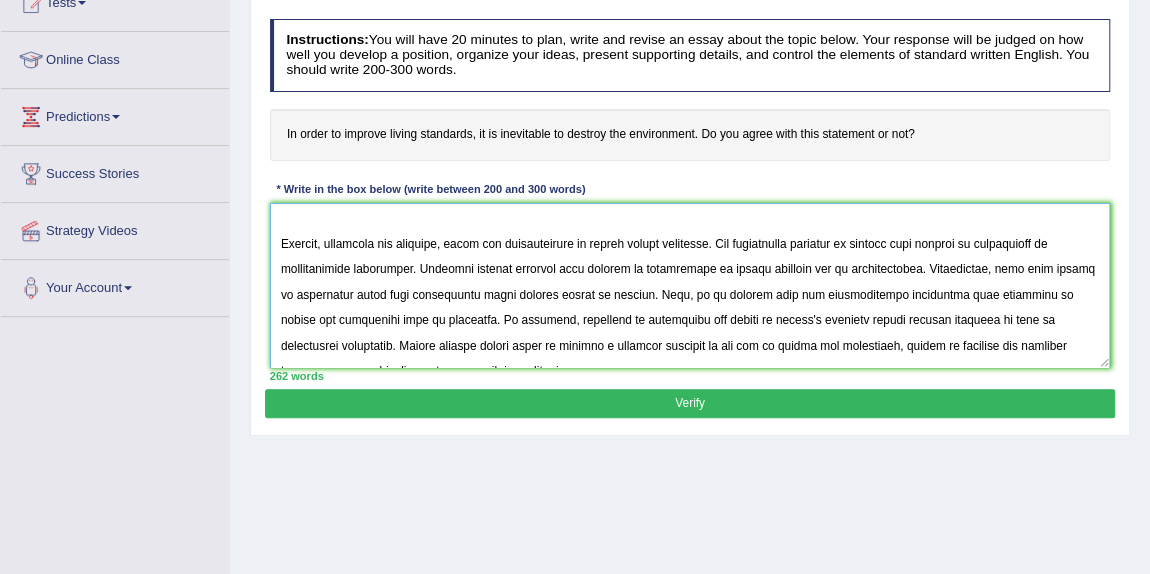 click at bounding box center (690, 285) 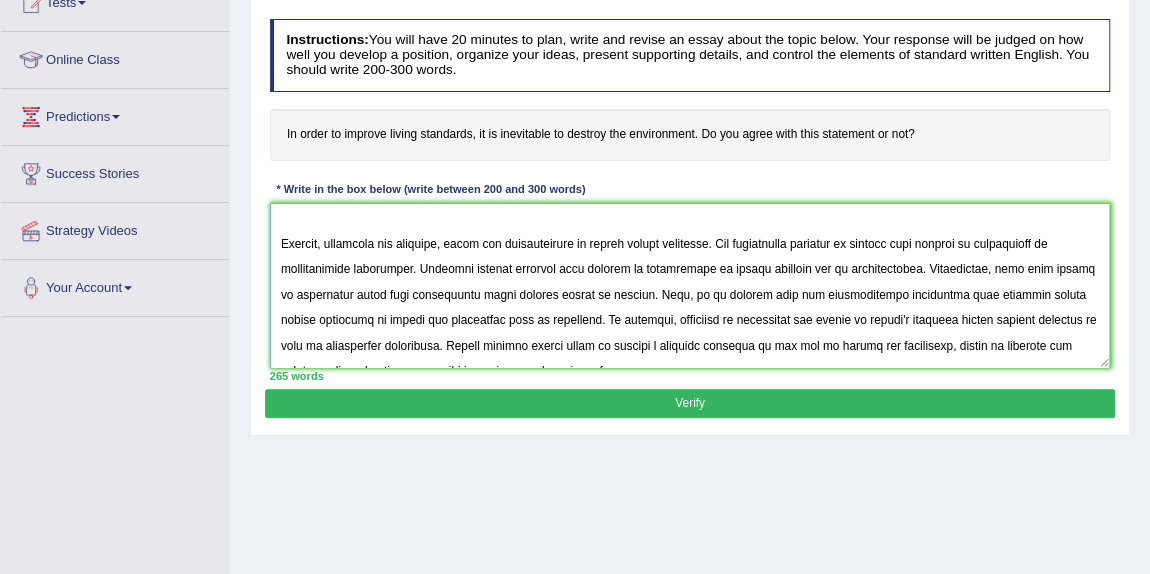 click at bounding box center [690, 285] 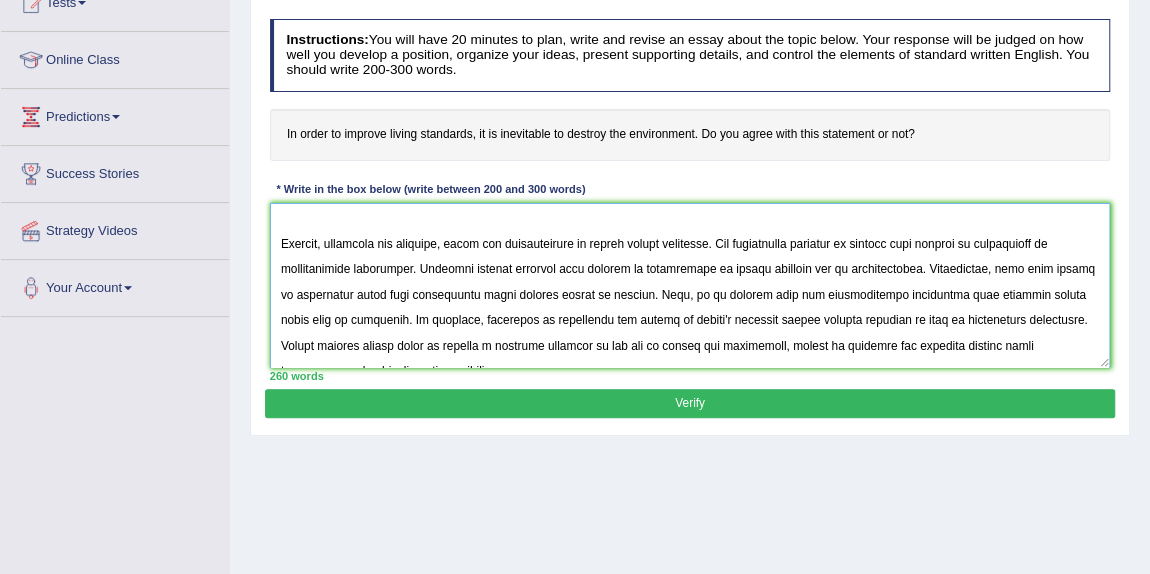 click at bounding box center [690, 285] 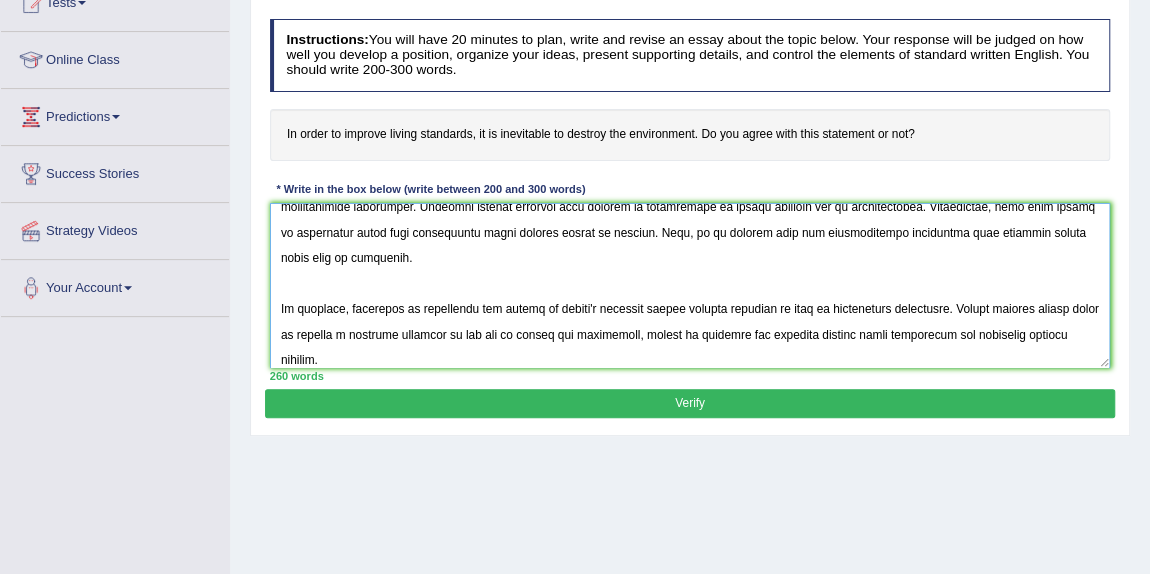 scroll, scrollTop: 360, scrollLeft: 0, axis: vertical 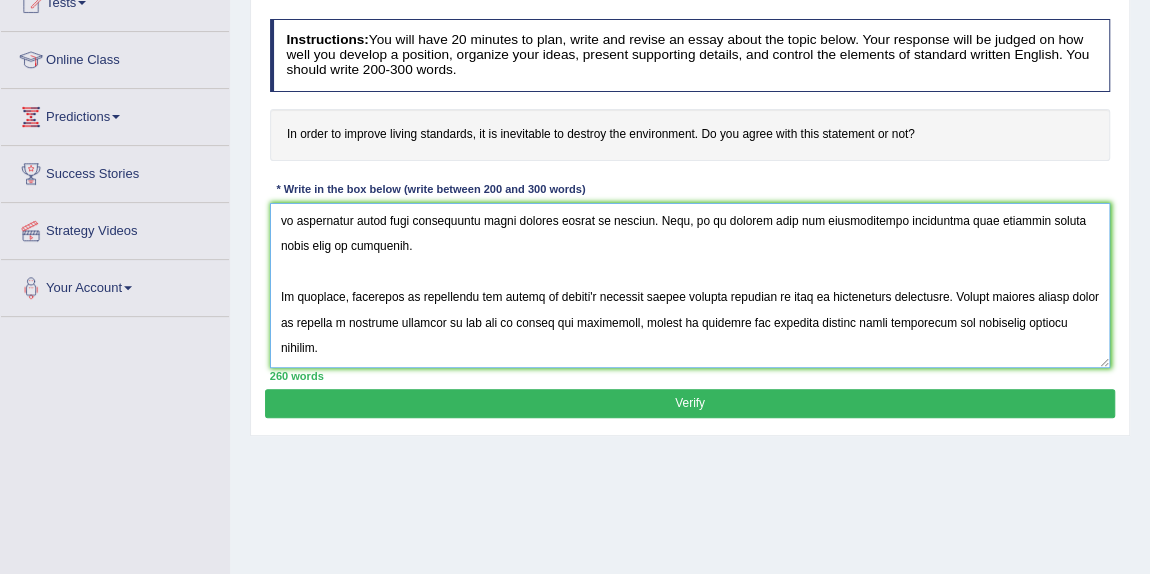 click at bounding box center [690, 285] 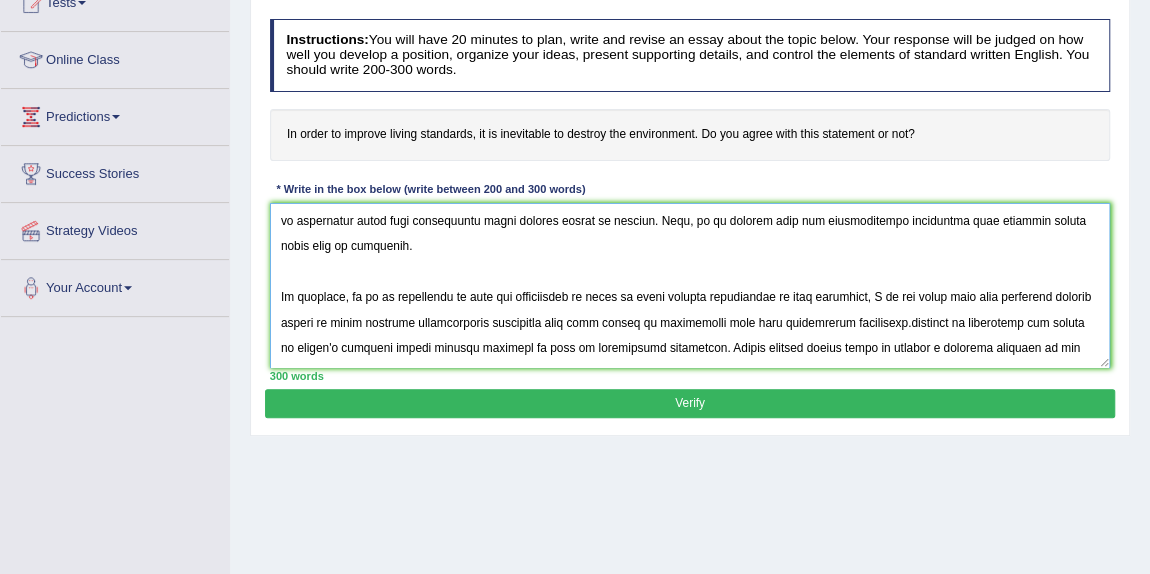 scroll, scrollTop: 372, scrollLeft: 0, axis: vertical 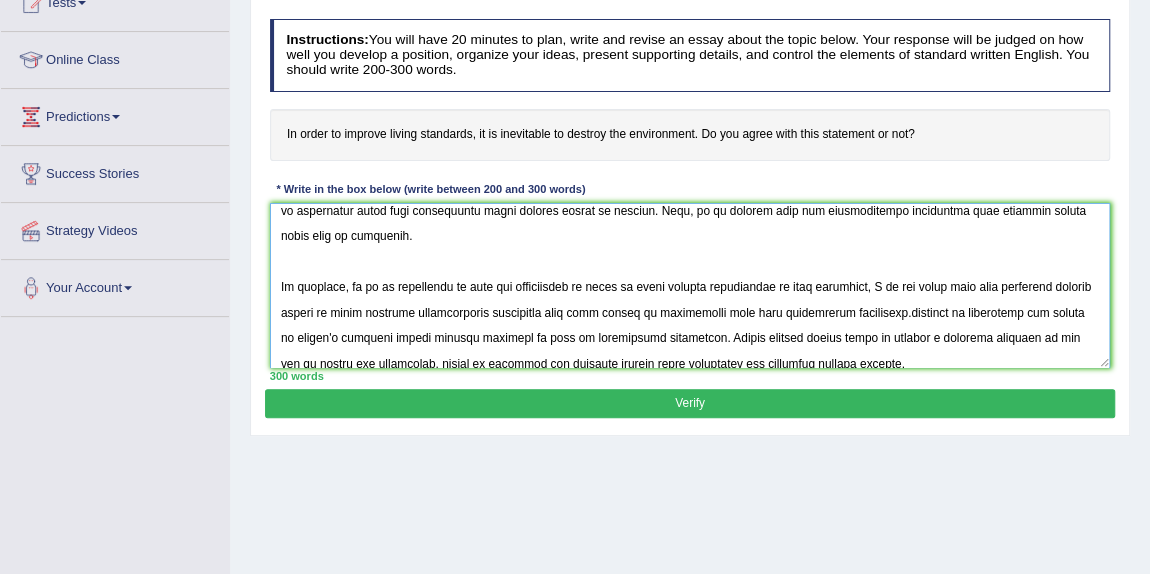 drag, startPoint x: 883, startPoint y: 323, endPoint x: 667, endPoint y: 337, distance: 216.45323 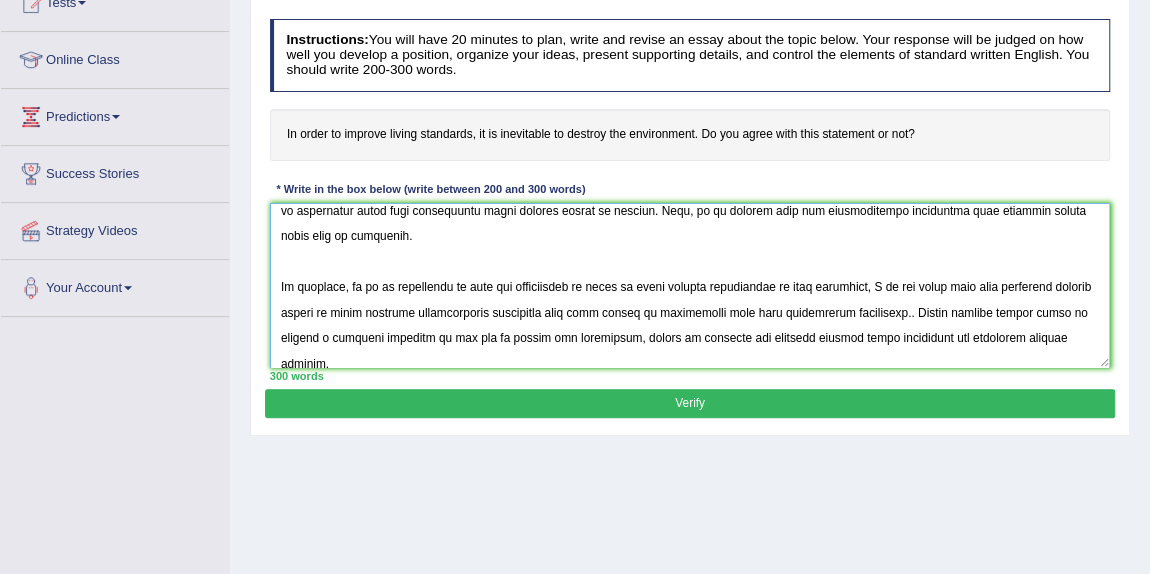 scroll, scrollTop: 360, scrollLeft: 0, axis: vertical 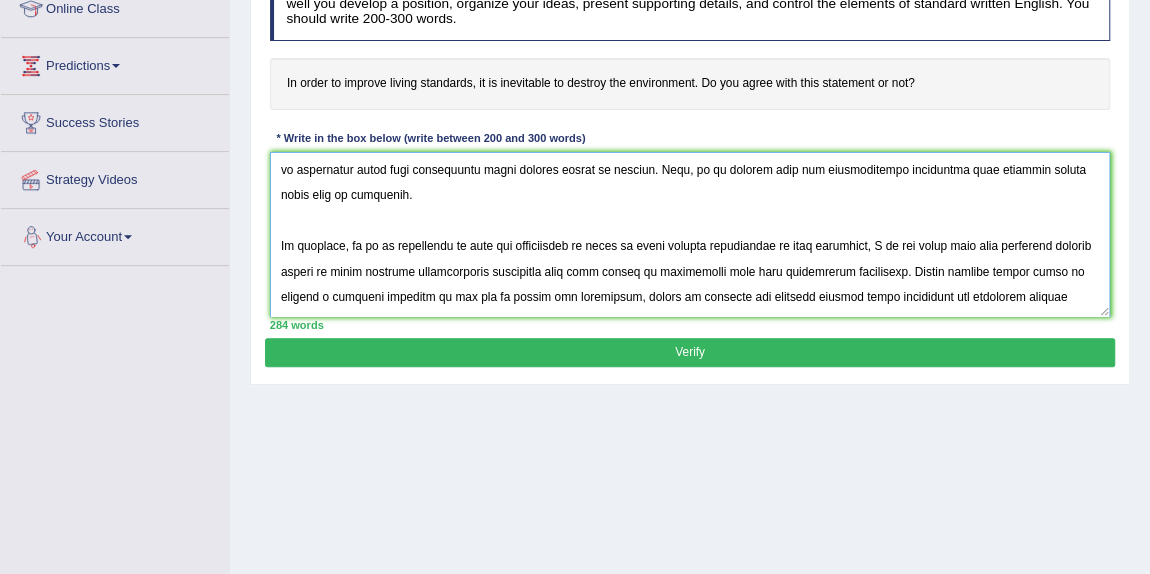 click at bounding box center [690, 234] 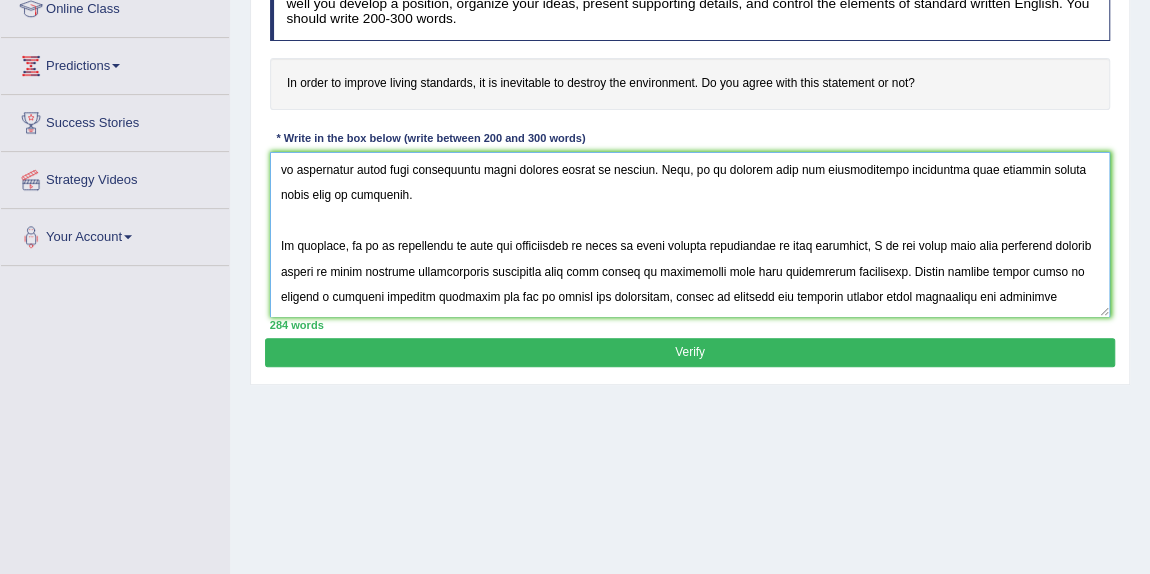 scroll, scrollTop: 372, scrollLeft: 0, axis: vertical 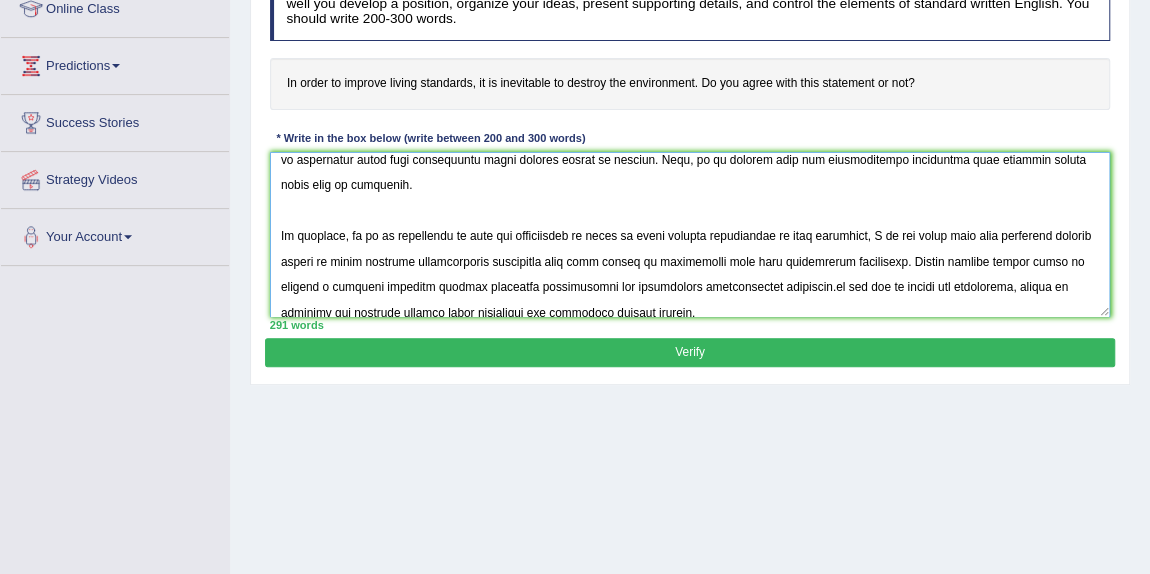 drag, startPoint x: 777, startPoint y: 283, endPoint x: 958, endPoint y: 286, distance: 181.02486 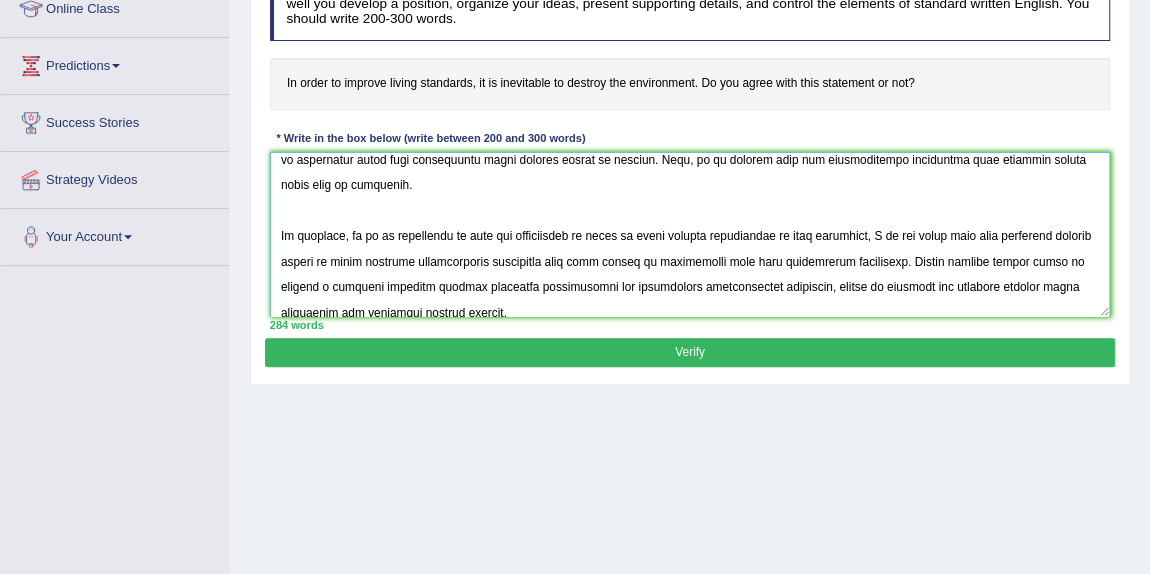scroll, scrollTop: 390, scrollLeft: 0, axis: vertical 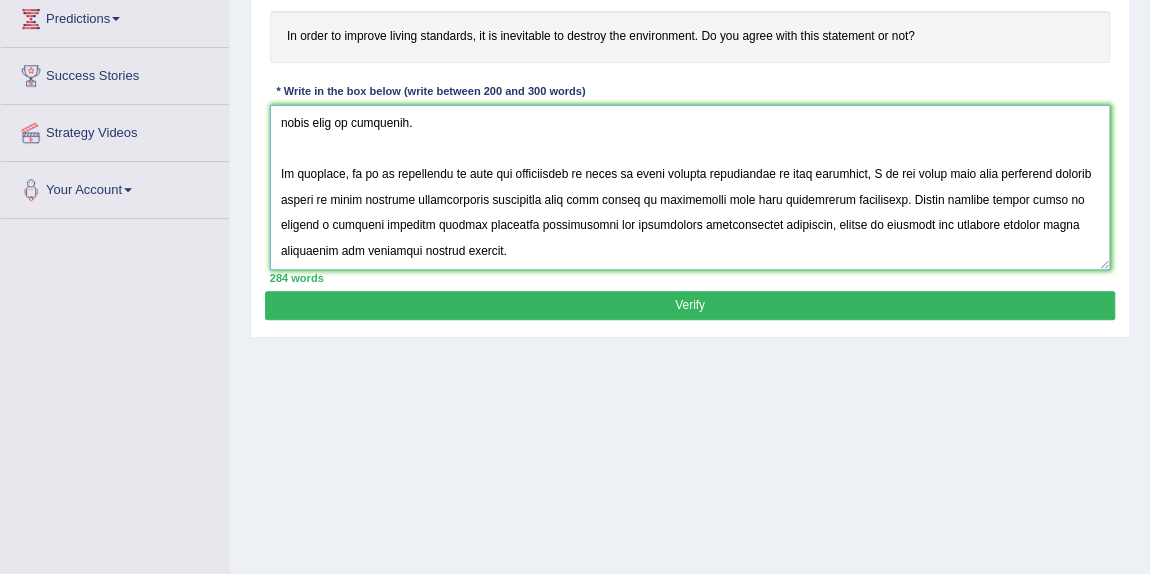 type on "The increasing influence of improving living standards on the verge of destroying the environment has ignited numerous discussions. This matter is particularly significant due to its impact on society and global environmental conditions. In this essay, I will examine the advantages and disadvantages  of improving lifestyle and their implications for society.
One of the primary advantages of enhanced well-being on people's behavior is that they tend to get more earning opportunities with advancement in industries and technology. This is further supported by the fact that more the number of industries are setup merrier will be the employment rate for the upcoming generations. Research has demonstrated that better life standards improves thinking abilities of individuals. Moreover, an additional benefit of improved living standard is its ability to focus more on individual's health followed by healthy lifestyle. Consequently, the advantages are essential to be considered for both individuals and society.
H..." 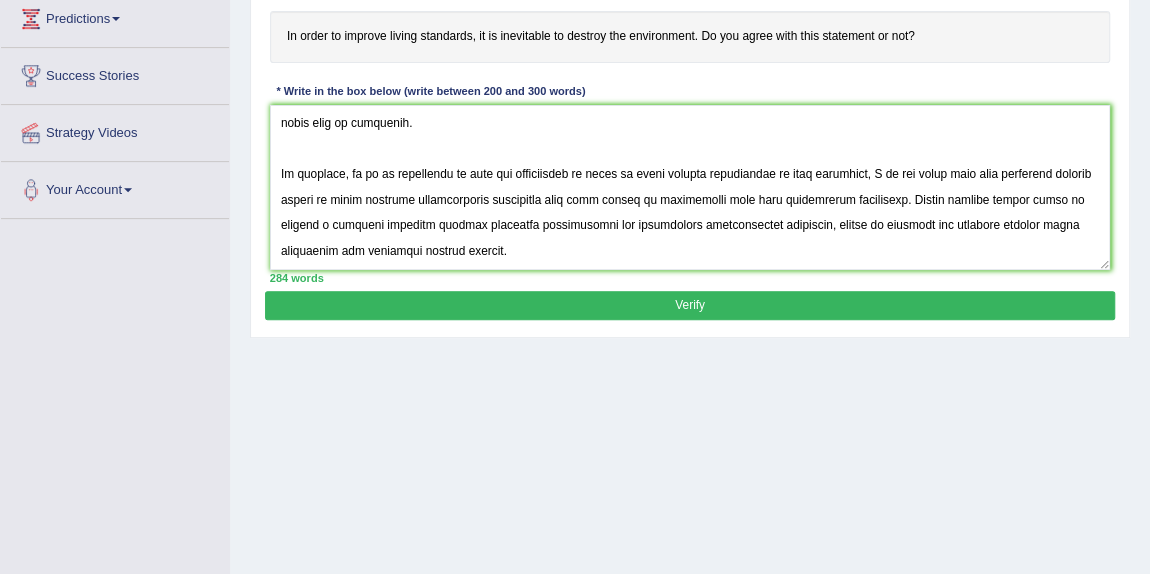 click on "Verify" at bounding box center [689, 305] 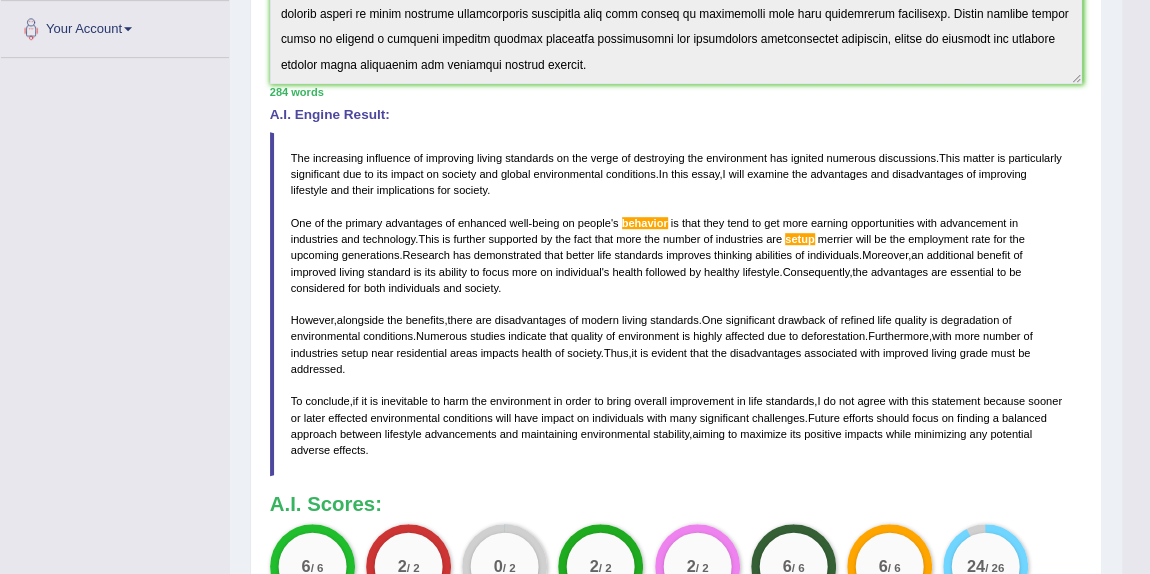 scroll, scrollTop: 498, scrollLeft: 0, axis: vertical 